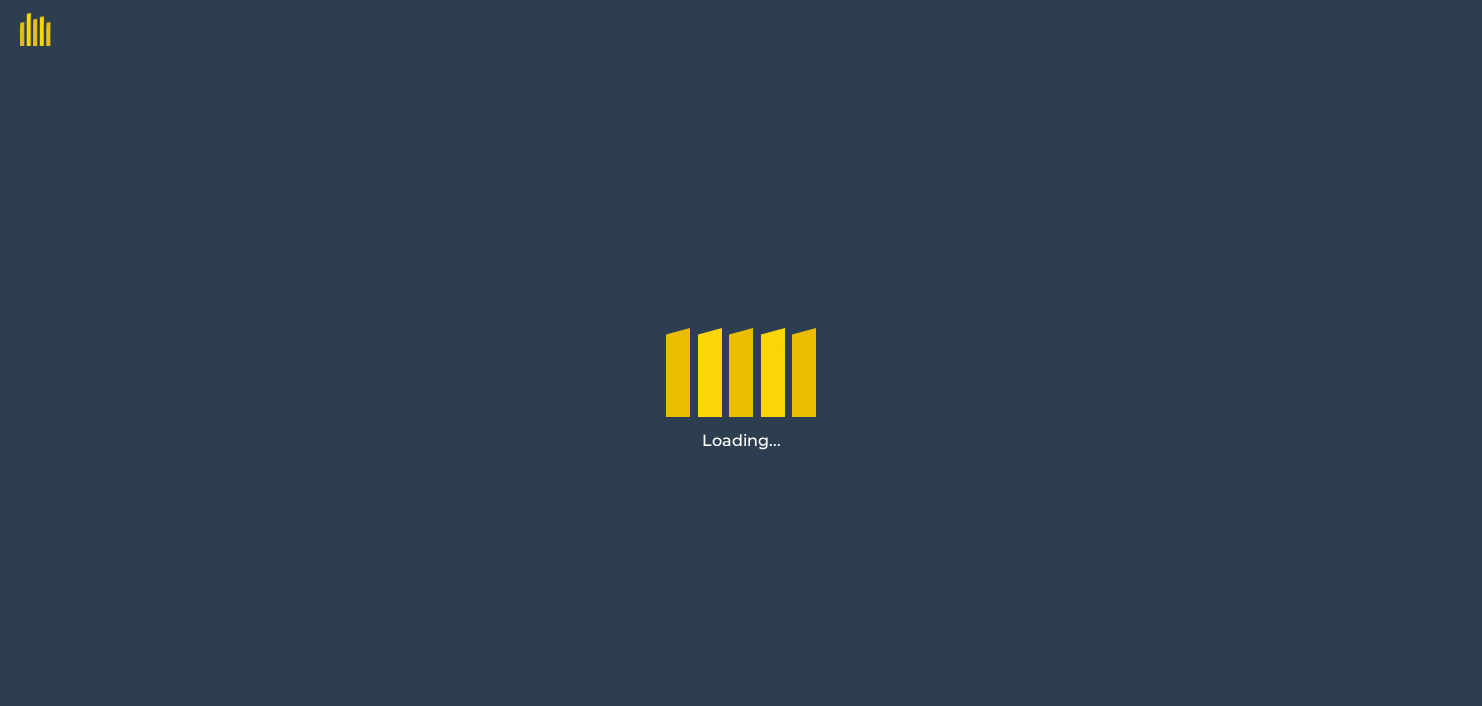 scroll, scrollTop: 0, scrollLeft: 0, axis: both 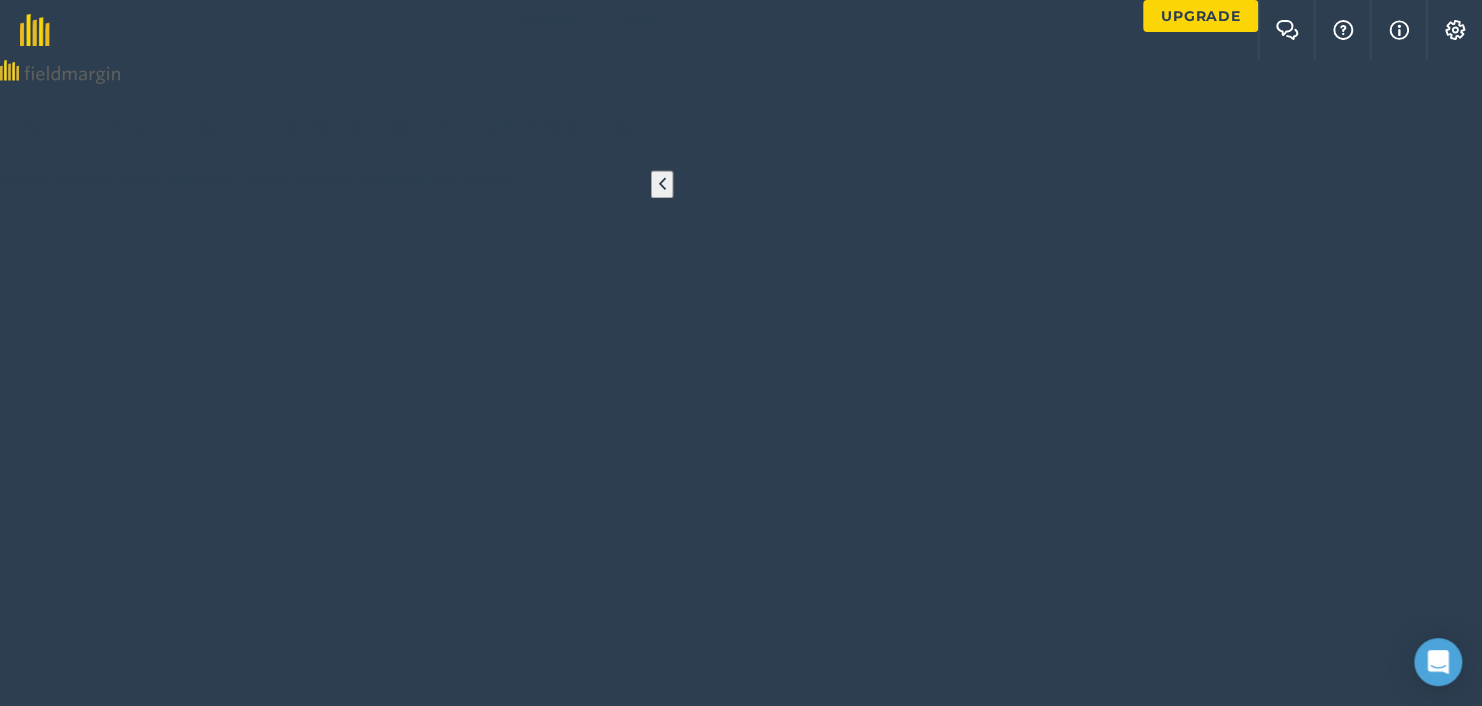 click on "EDIT" at bounding box center (16, 12890) 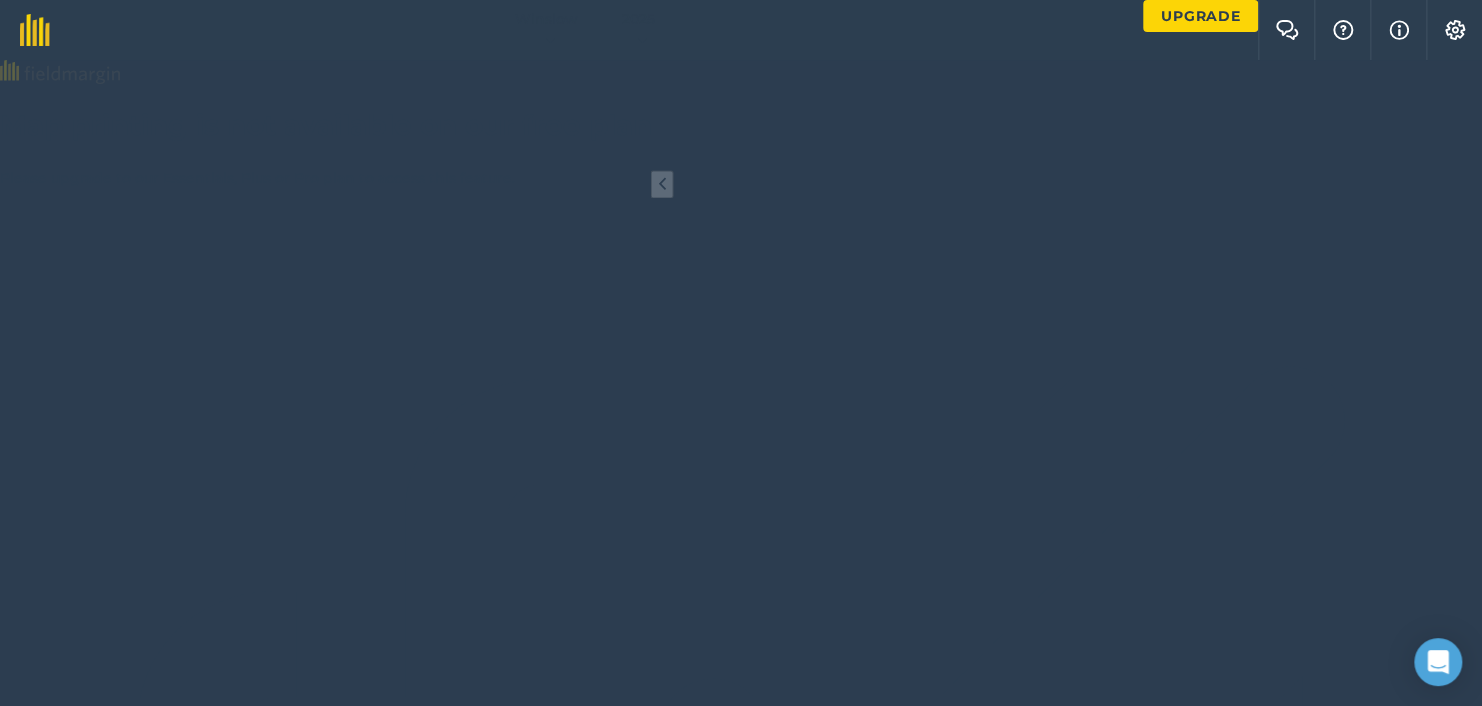 click on "Delete" at bounding box center (741, 12702) 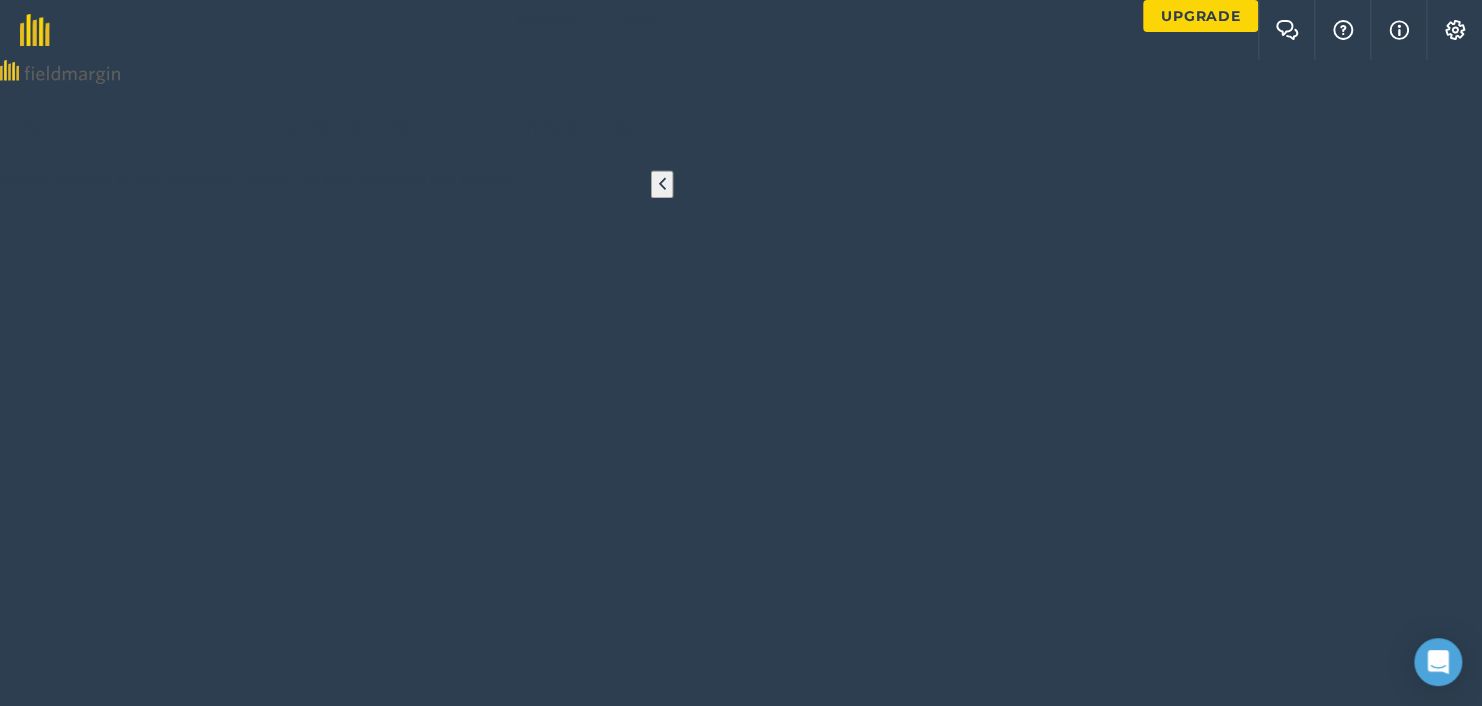 click on "Delete" at bounding box center (48, 12755) 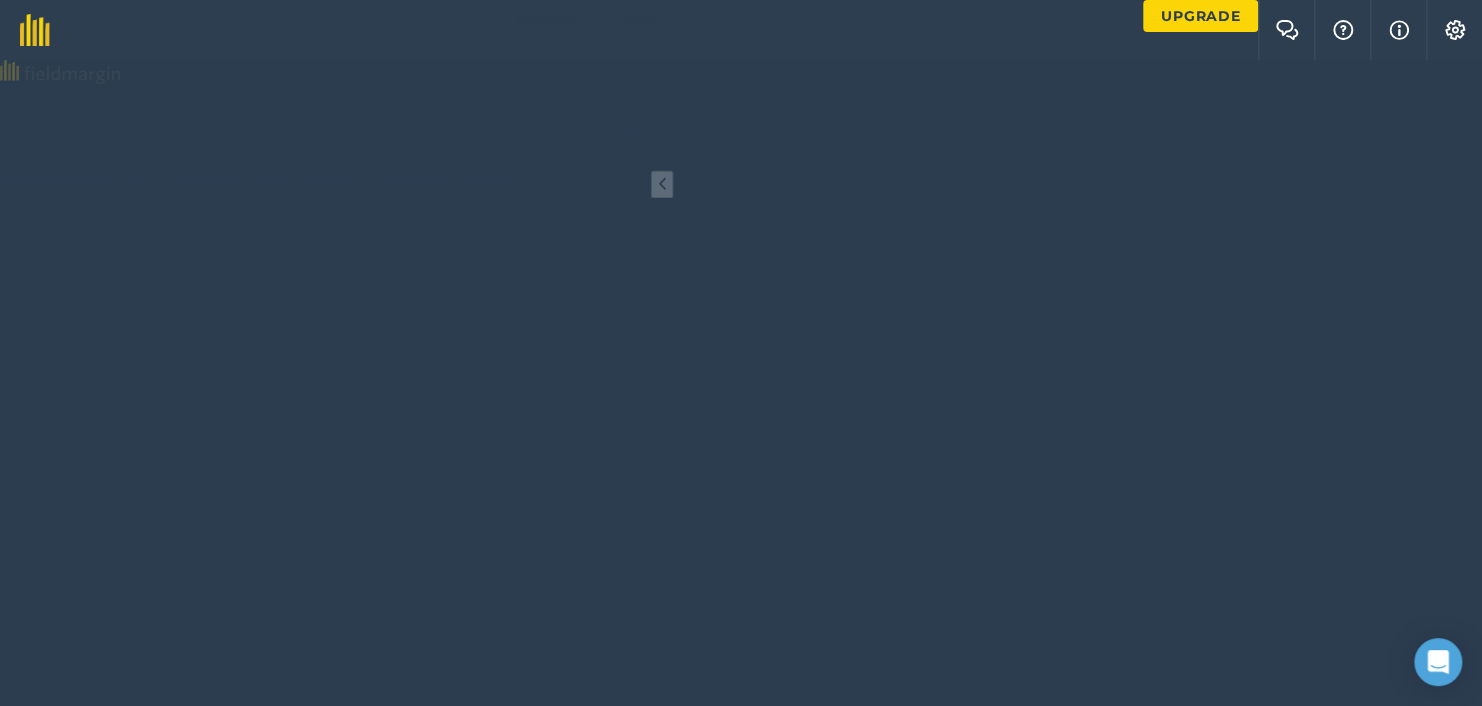 click on "Delete" at bounding box center [741, 12702] 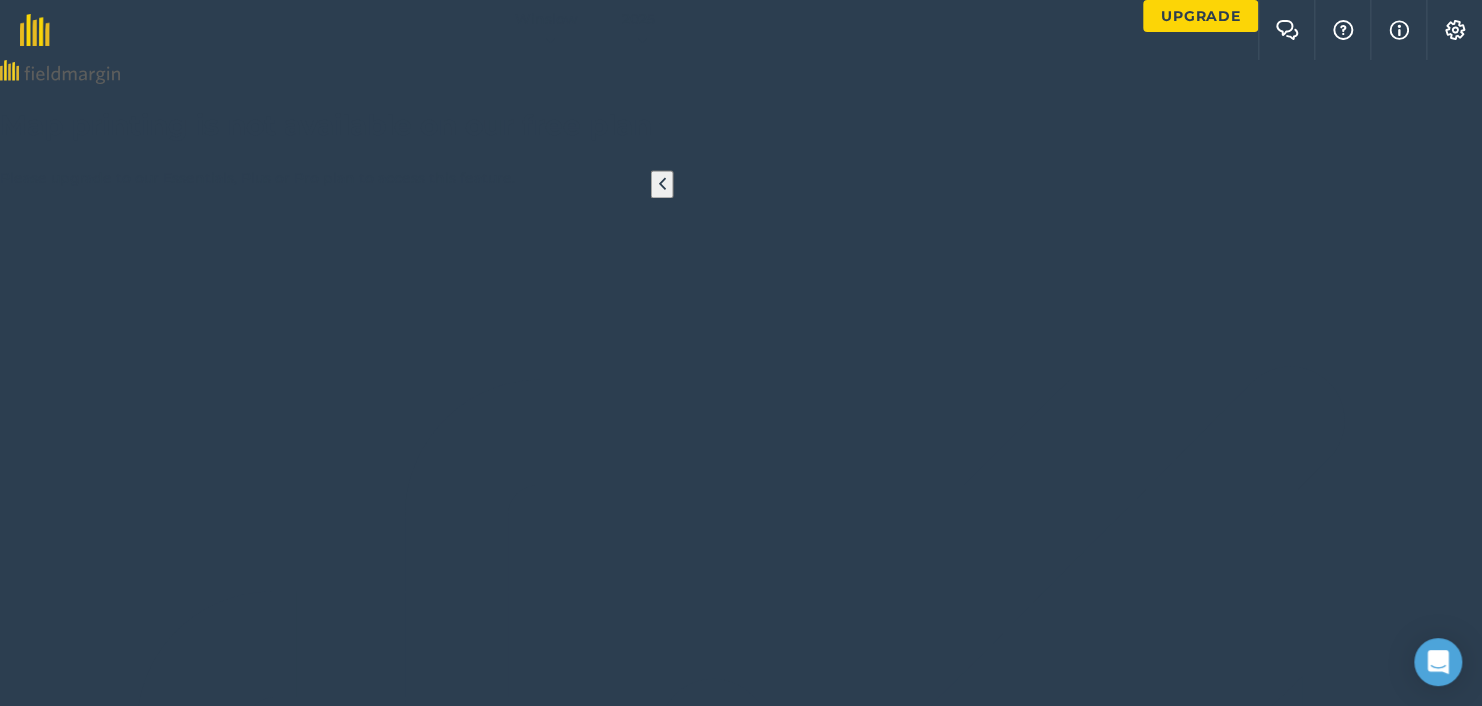 click on "Delete" at bounding box center (48, 12755) 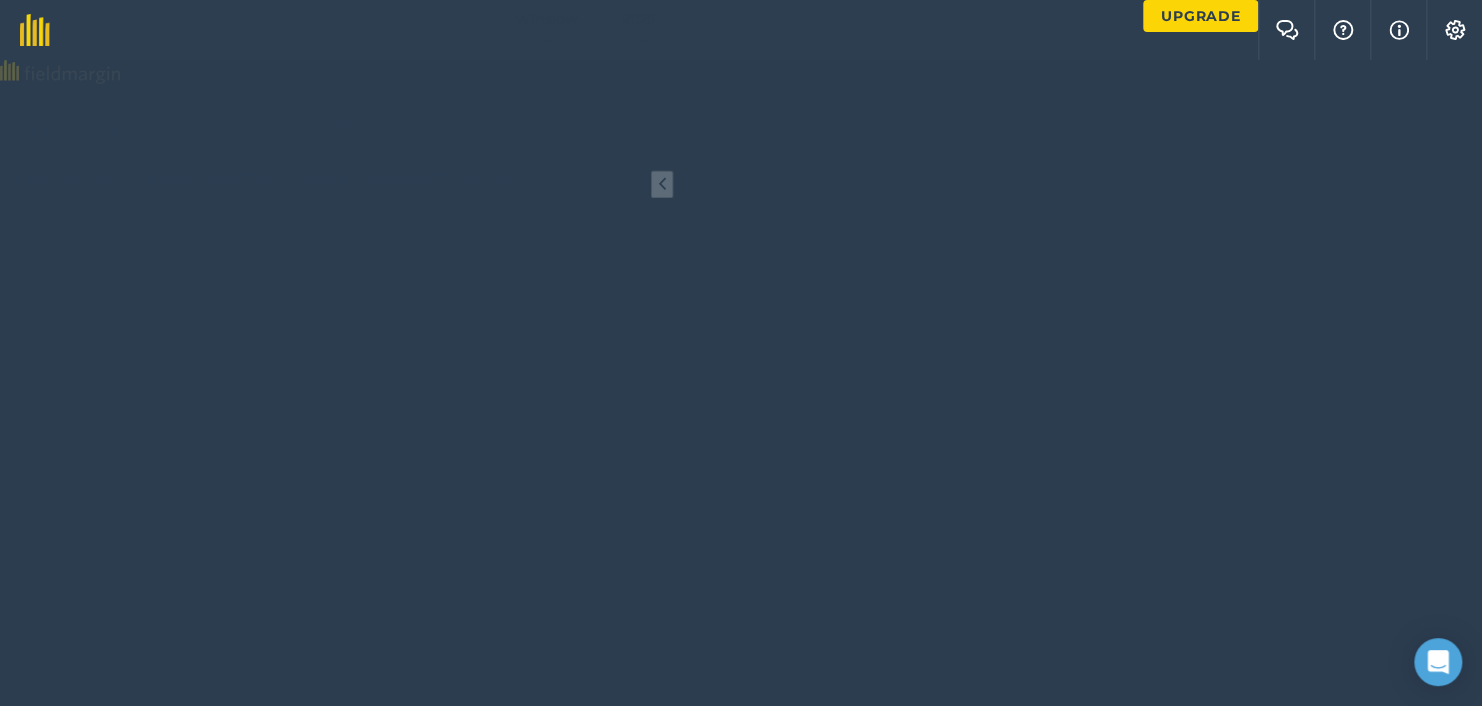 click on "Delete" at bounding box center (741, 12702) 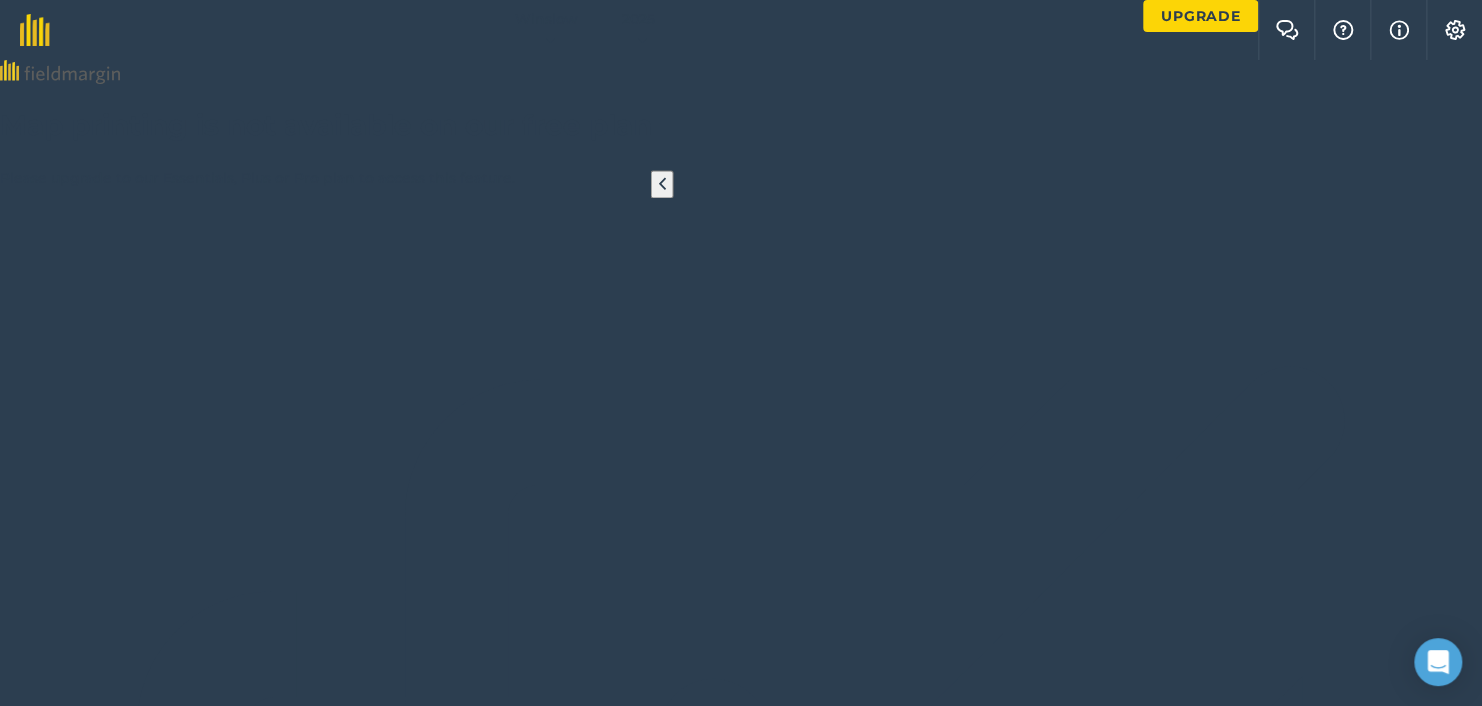 click on "Delete" at bounding box center (48, 12755) 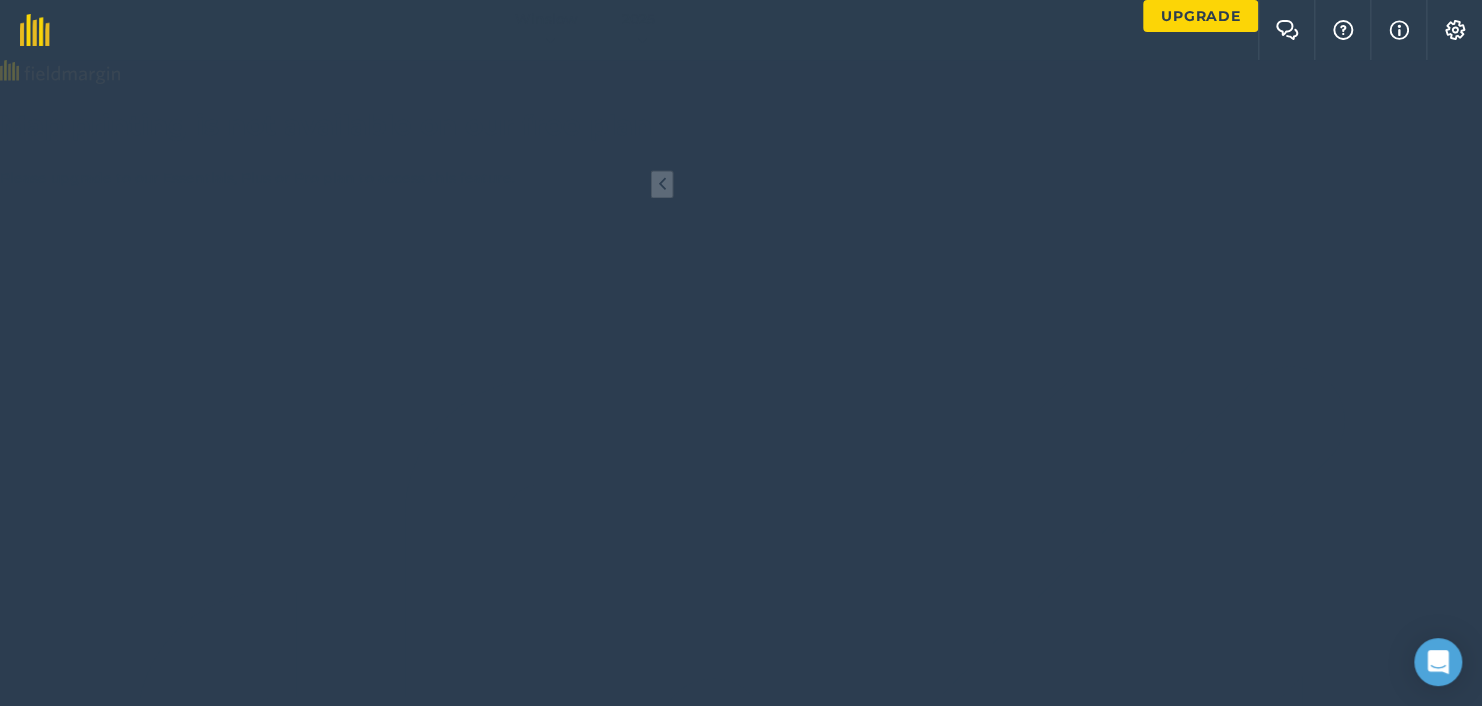 click on "Delete" at bounding box center (741, 12702) 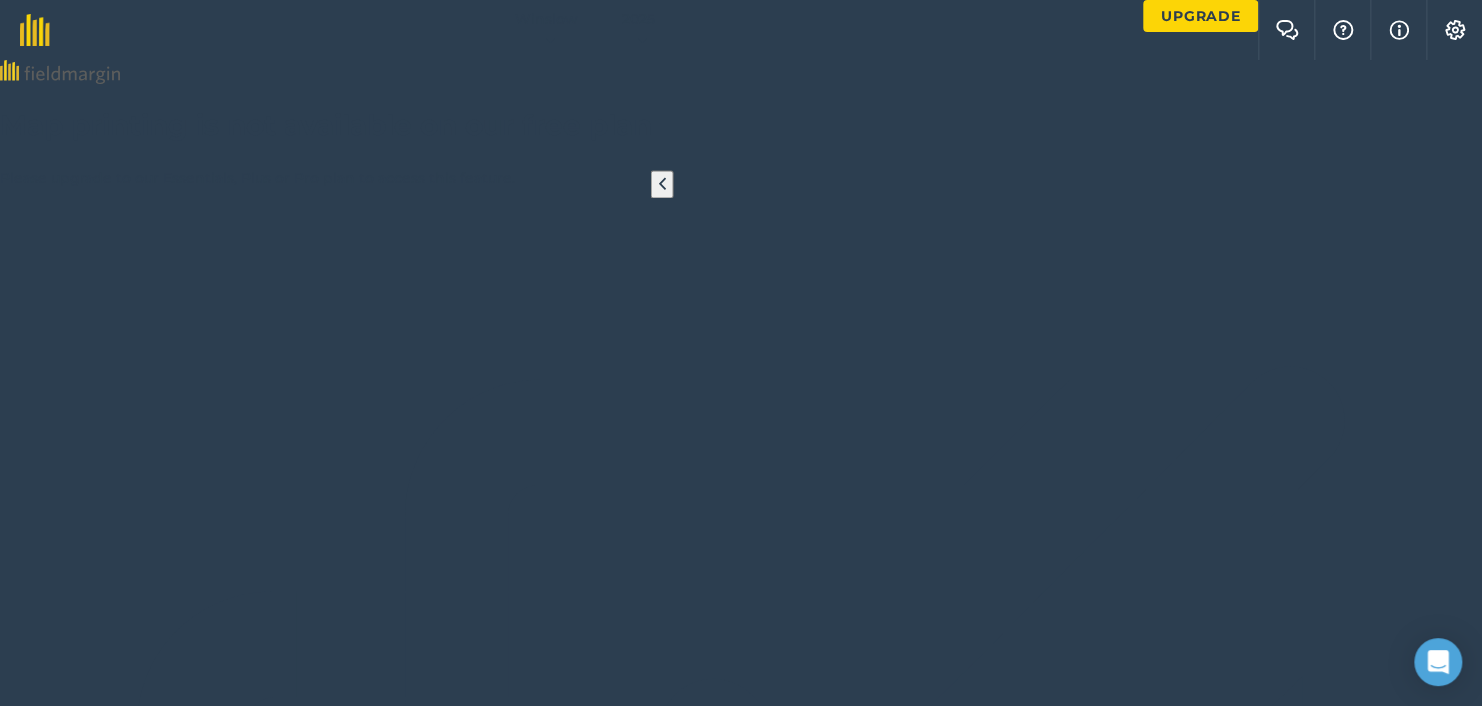 click on "Delete" at bounding box center [48, 12755] 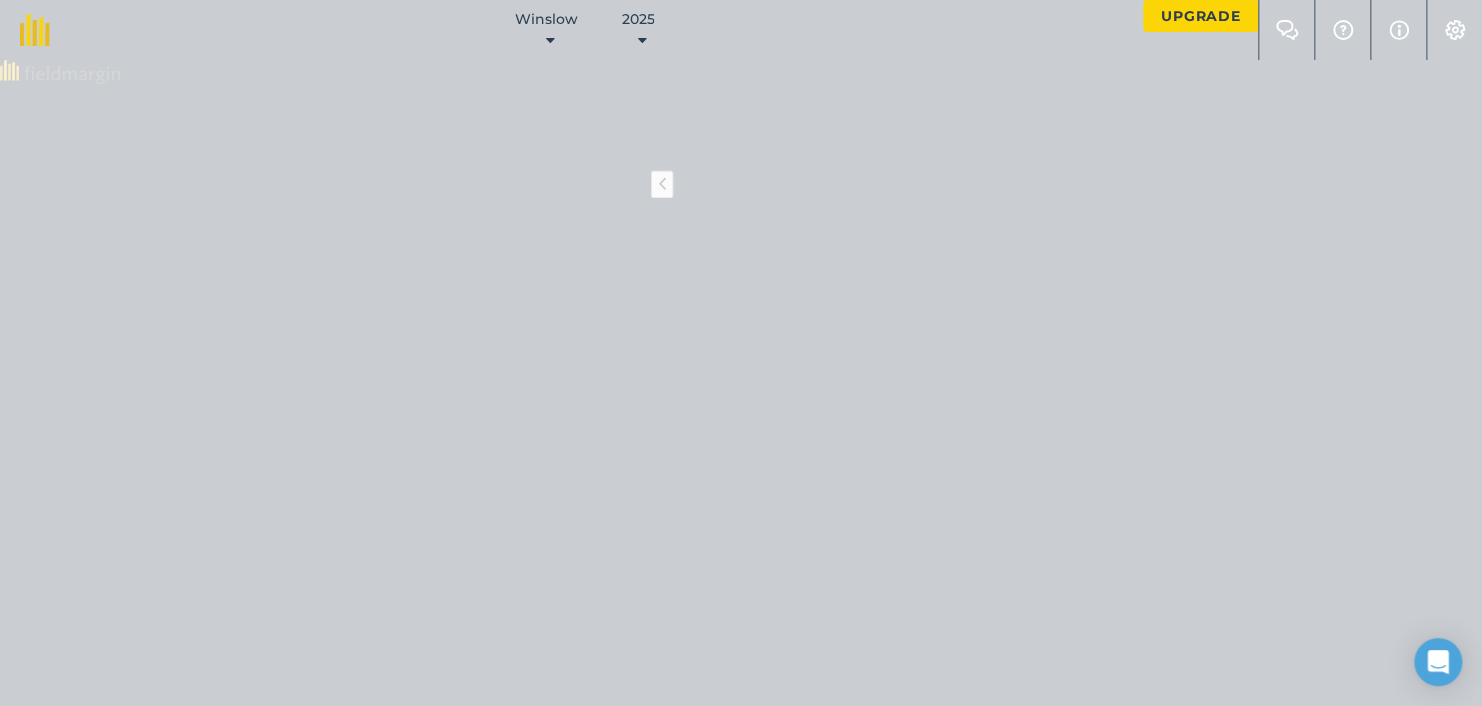 click on "Area" at bounding box center [59, 12962] 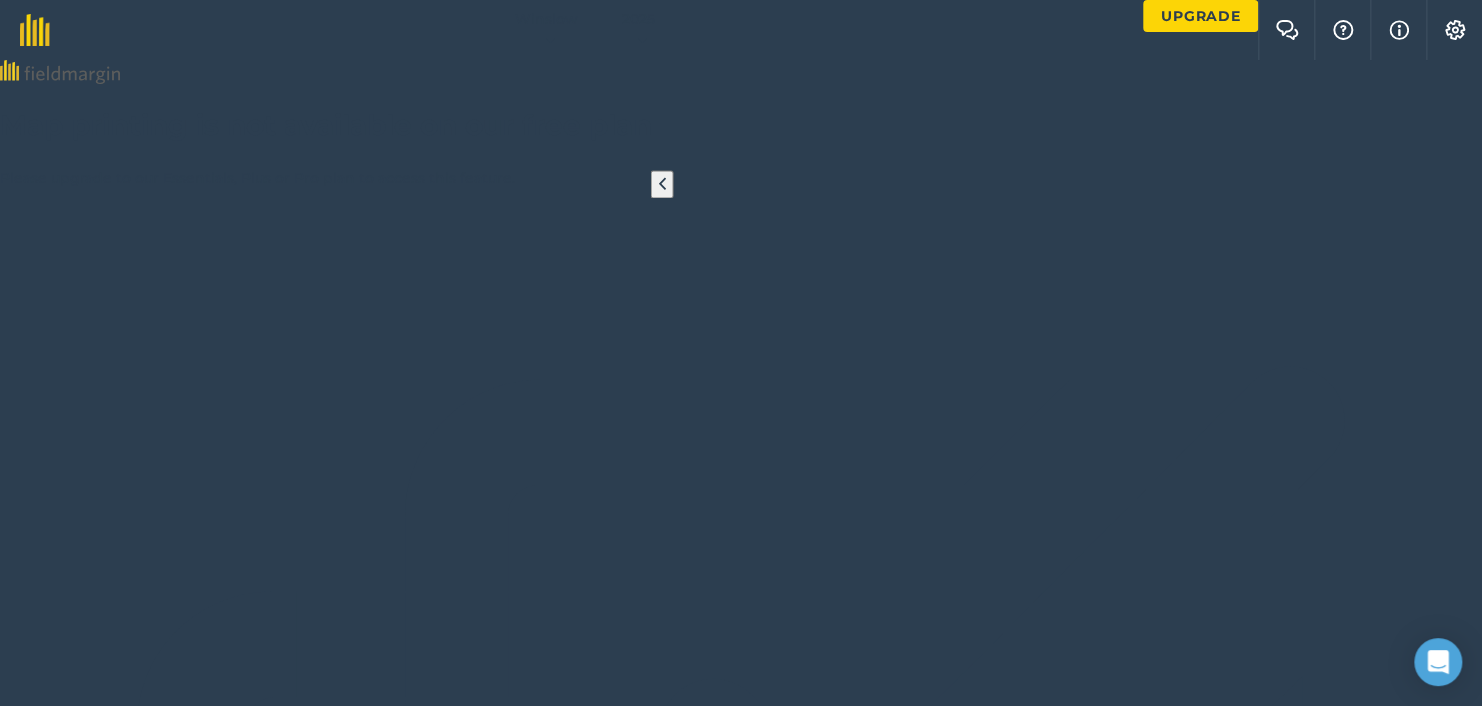 click at bounding box center (110, 12922) 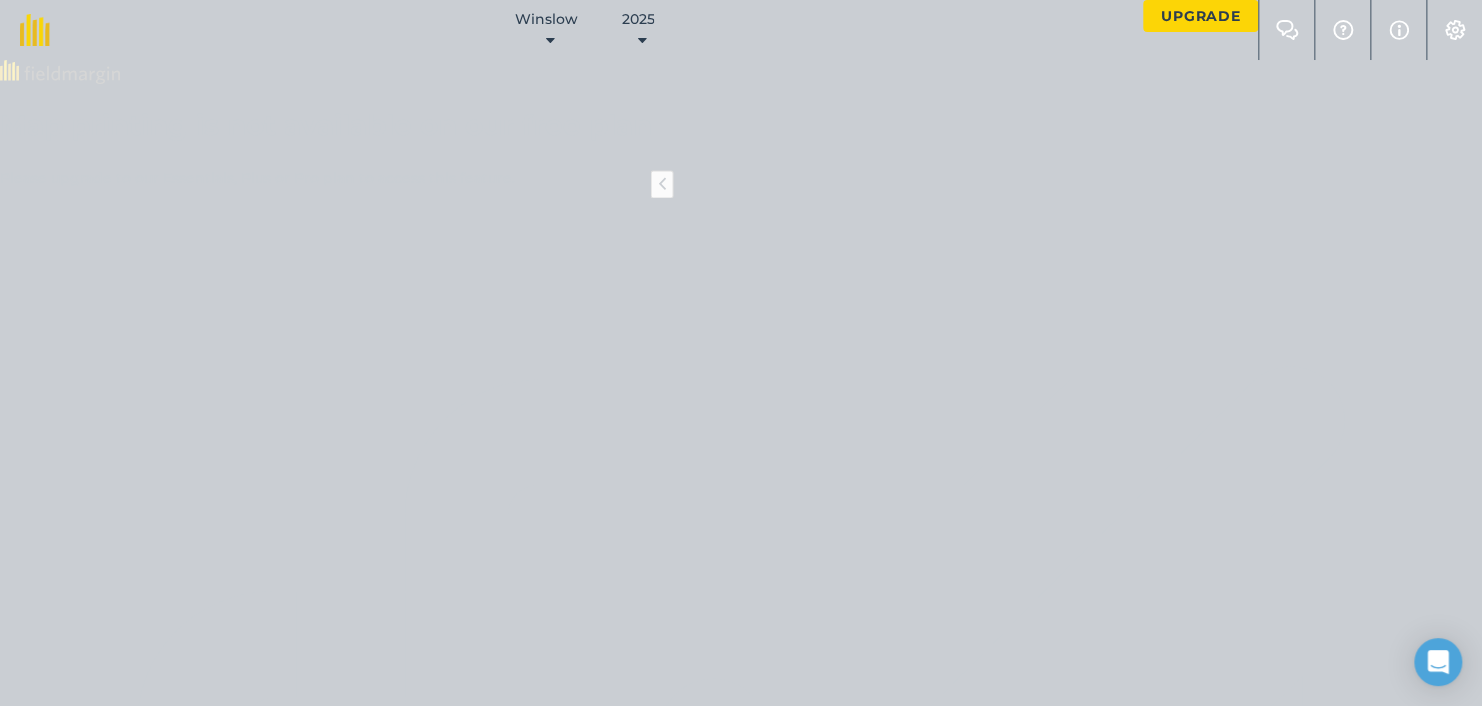 click on "Area" at bounding box center (59, 12962) 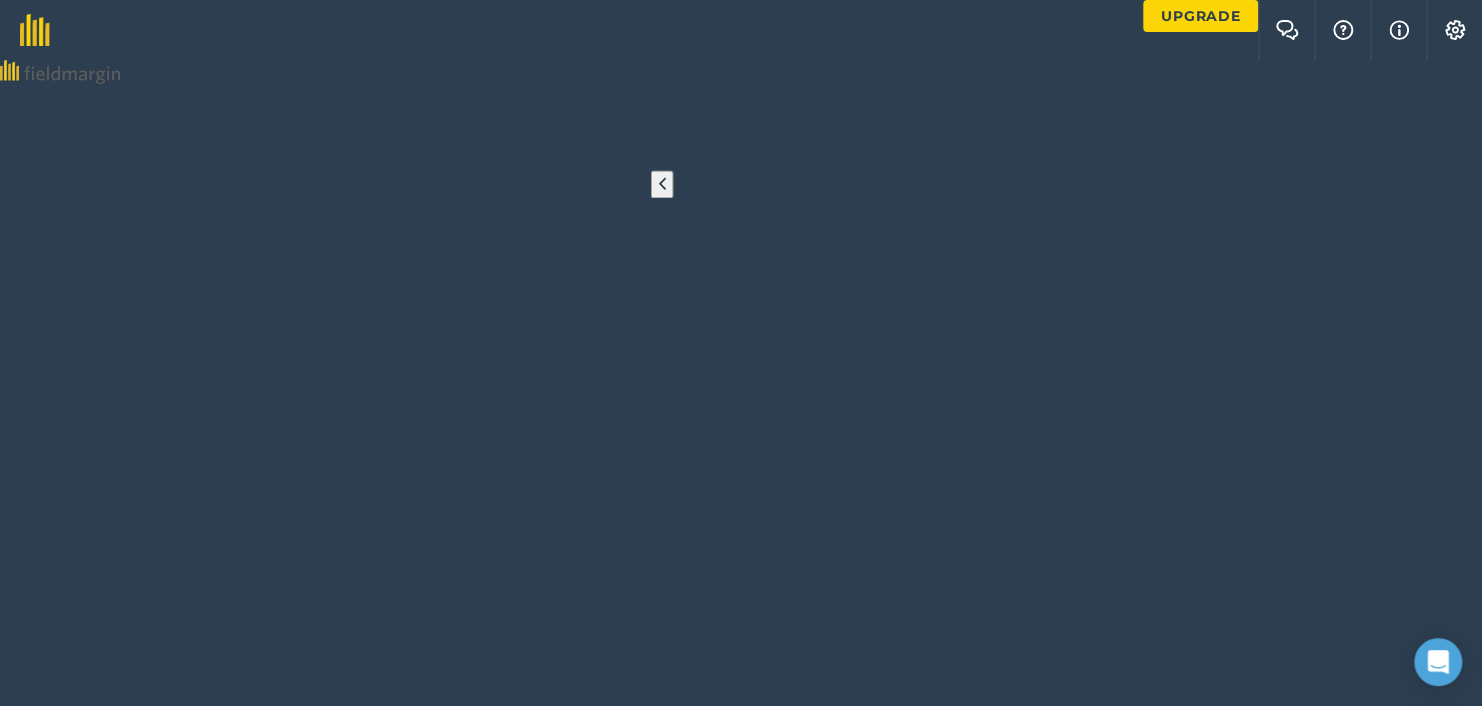 click at bounding box center (110, 12922) 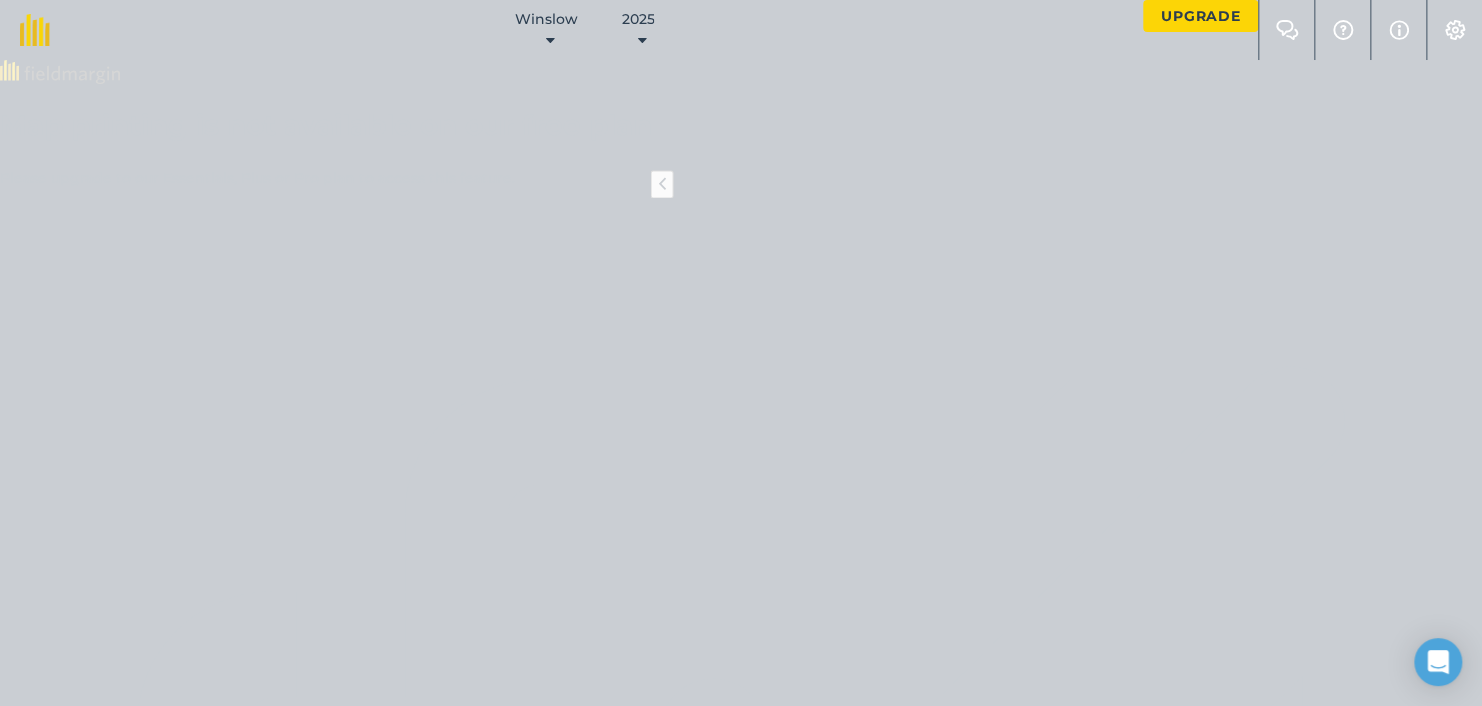 click on "Area" at bounding box center (48, 12962) 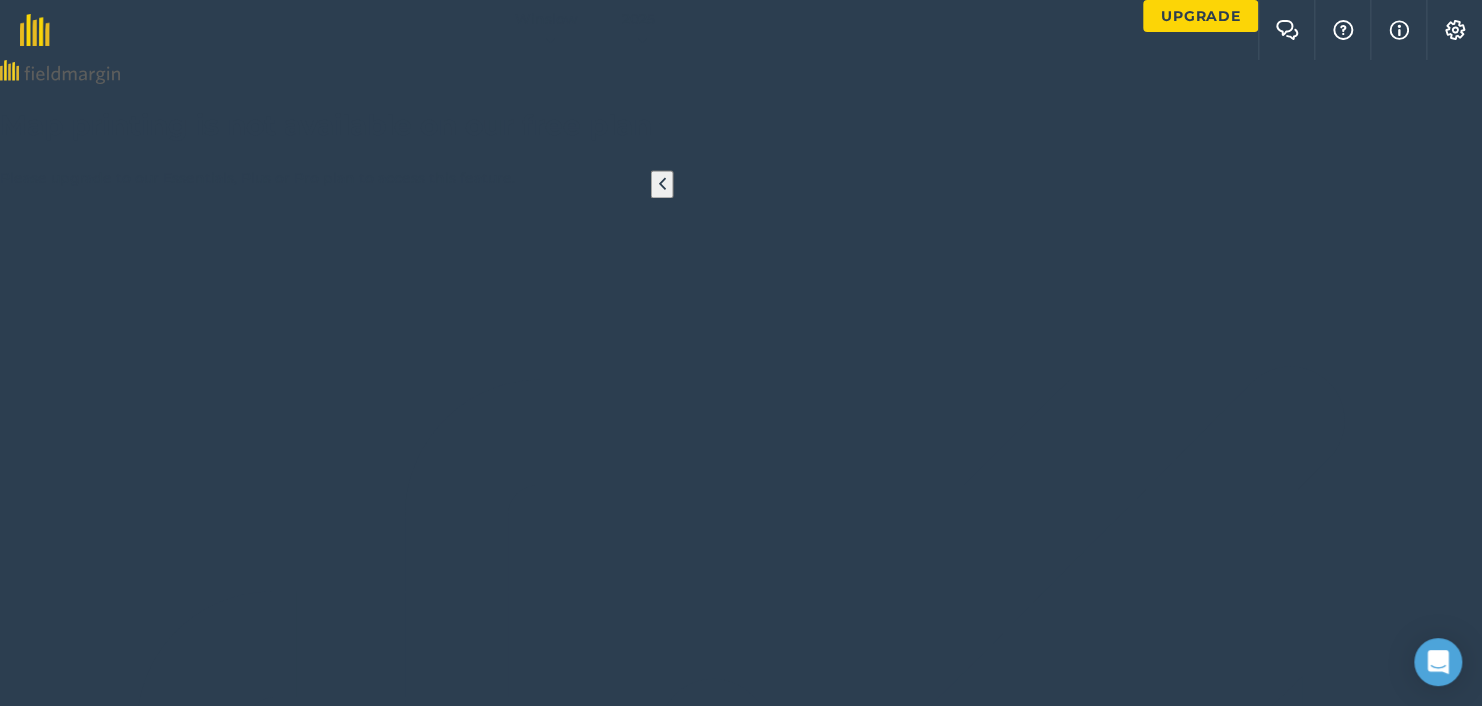 click at bounding box center [110, 12922] 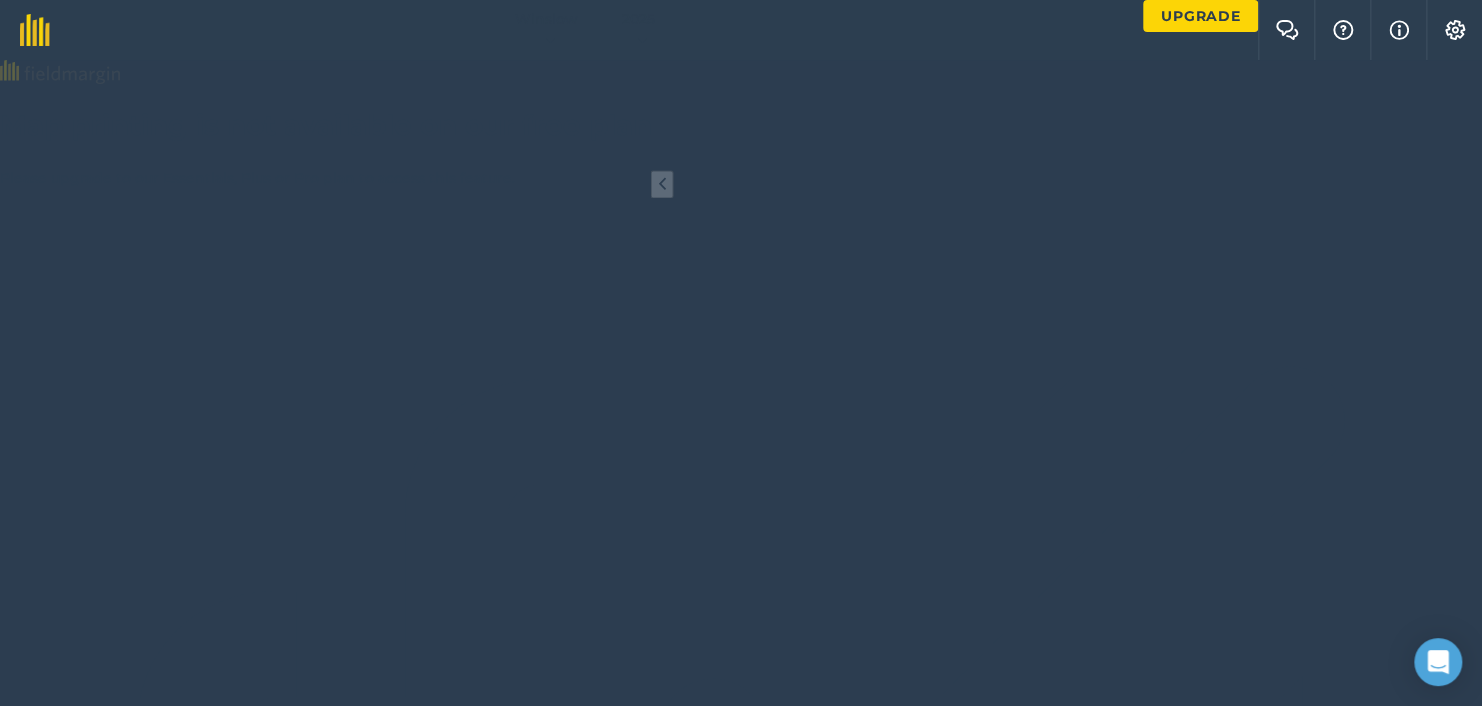 click at bounding box center (741, 383) 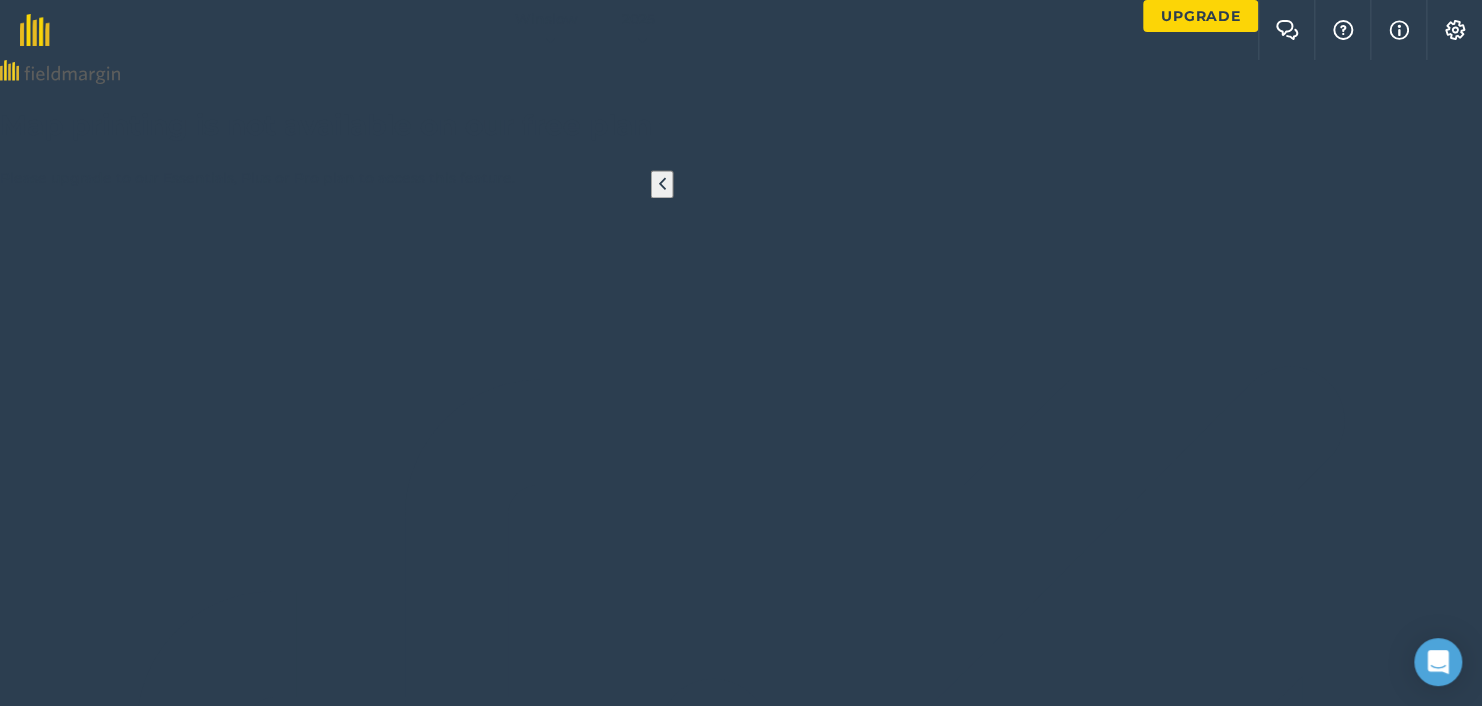 scroll, scrollTop: 0, scrollLeft: 0, axis: both 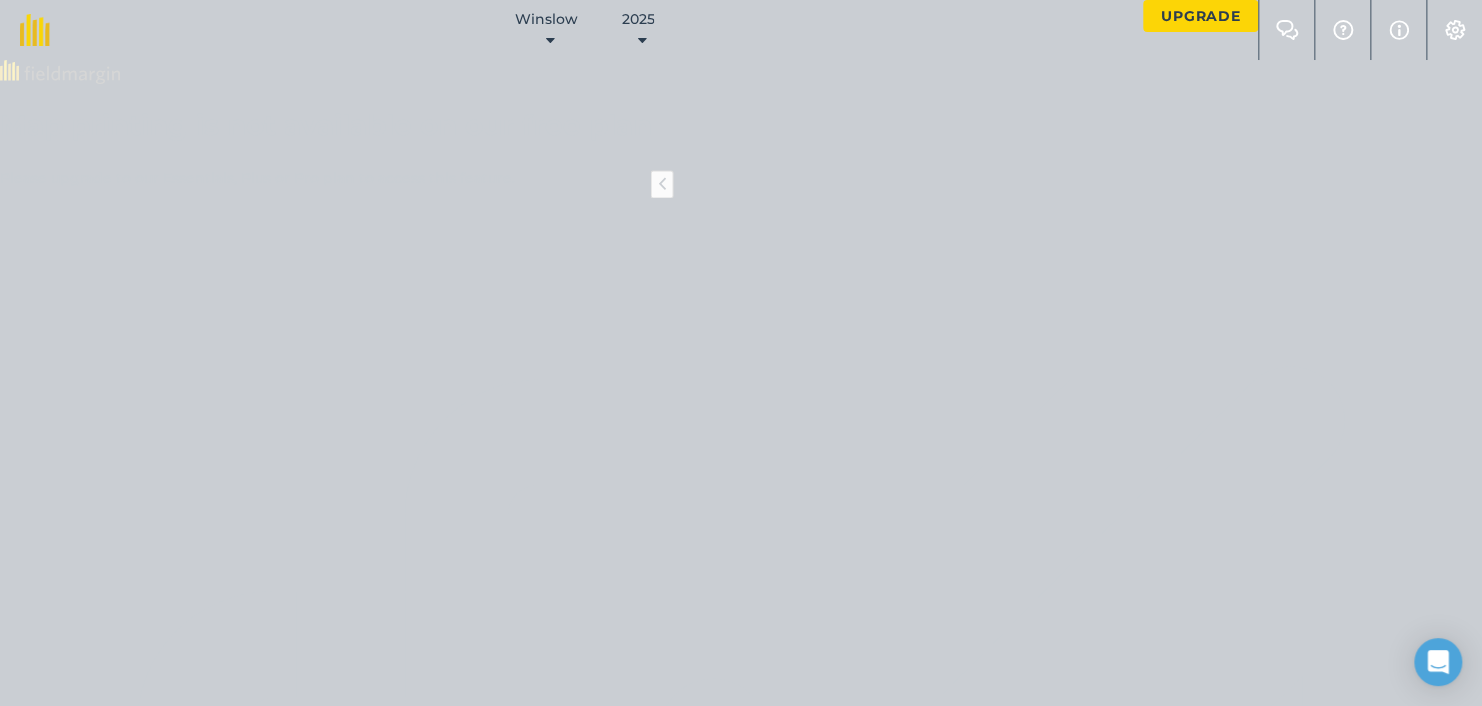 click on "Area" at bounding box center [48, 12962] 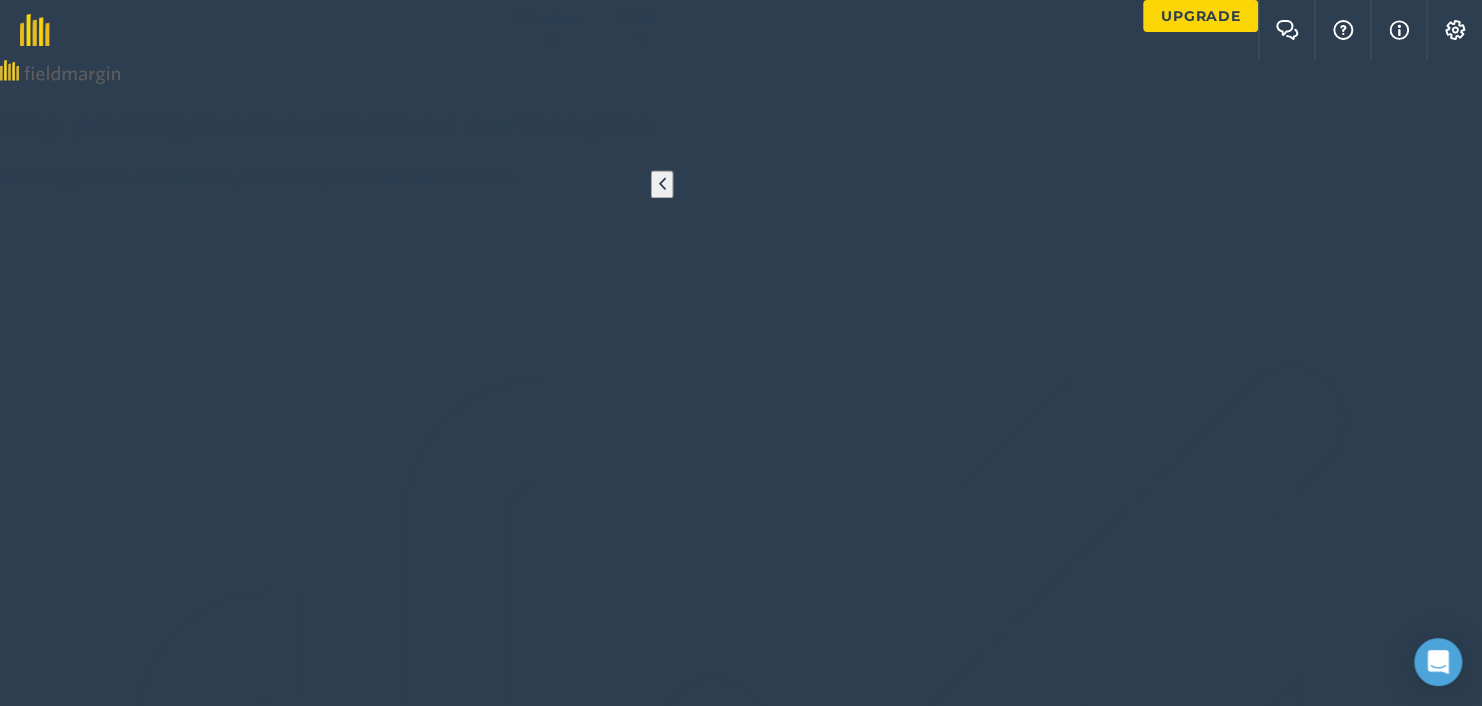 click at bounding box center [110, 12922] 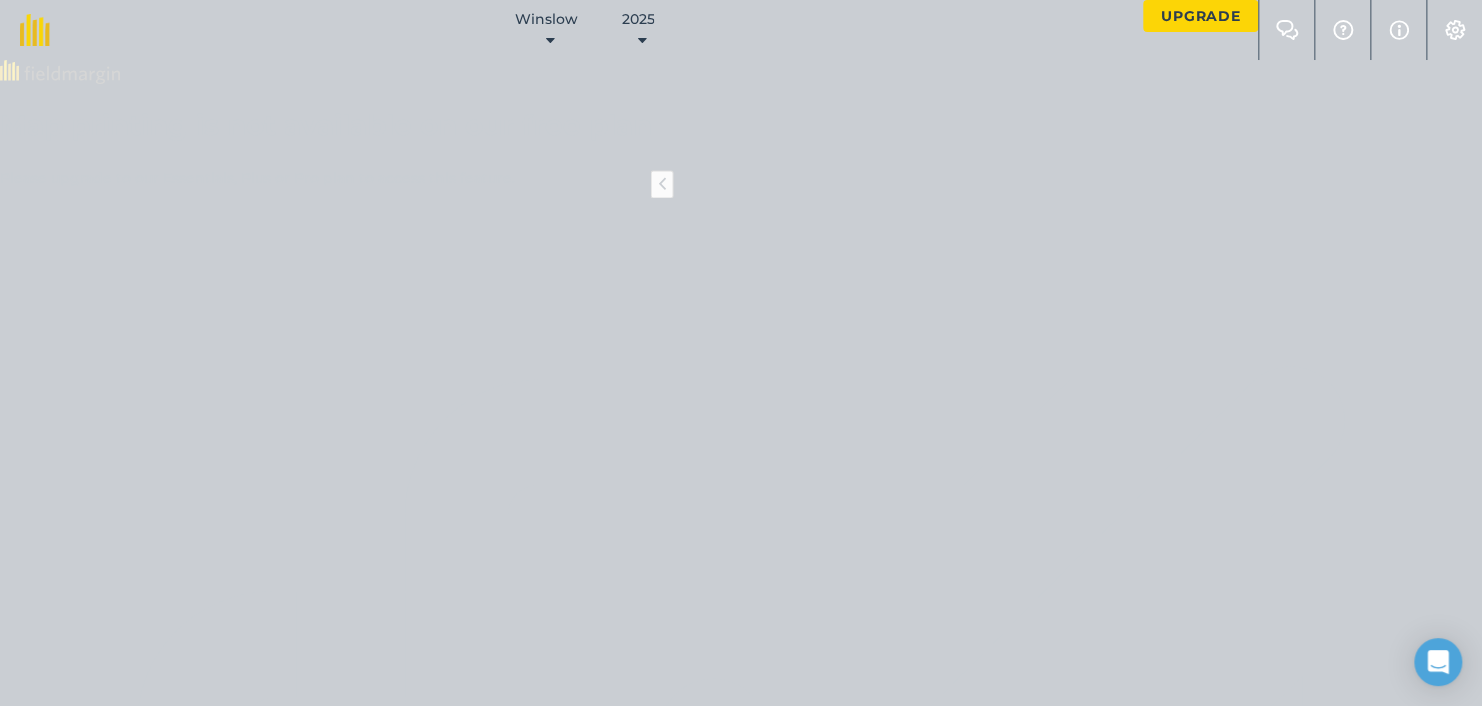 click on "Circle" at bounding box center (48, 13002) 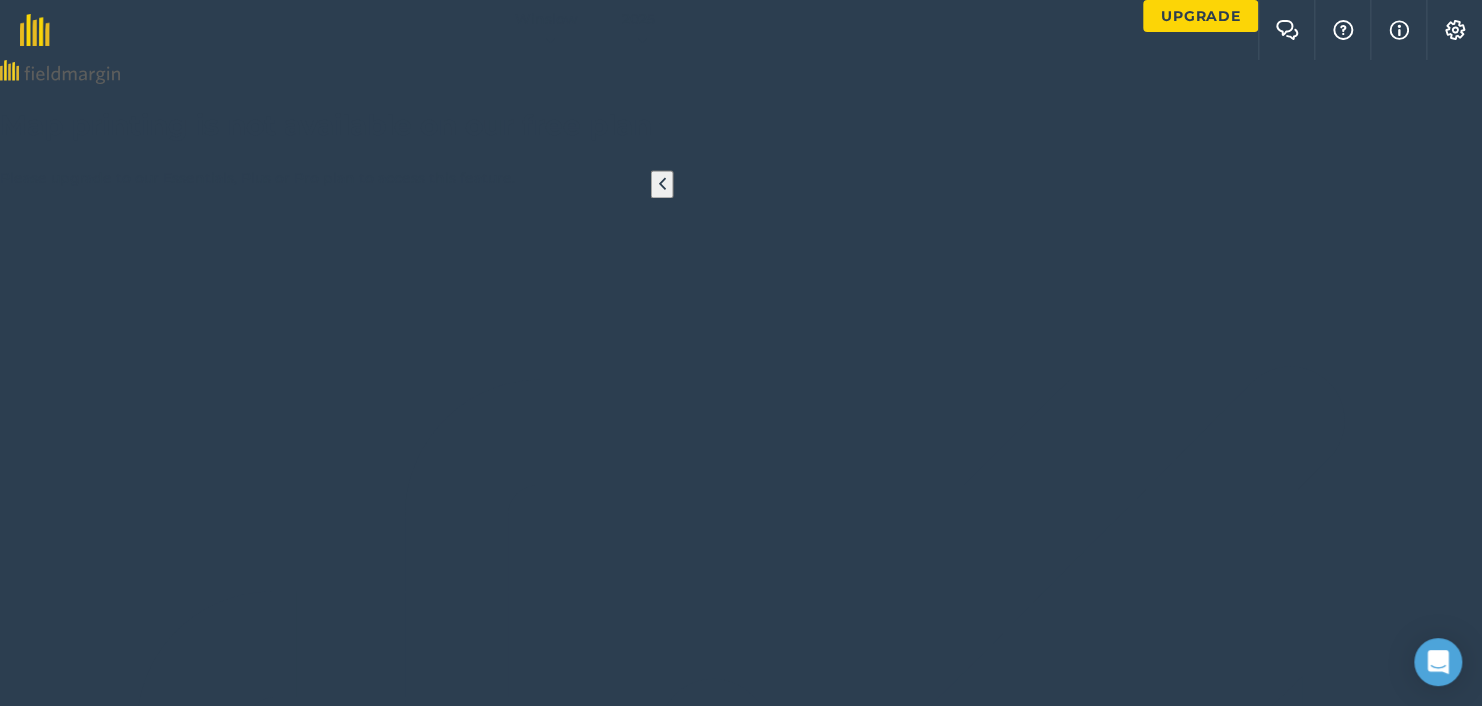 click on "Cancel" at bounding box center [69, 12593] 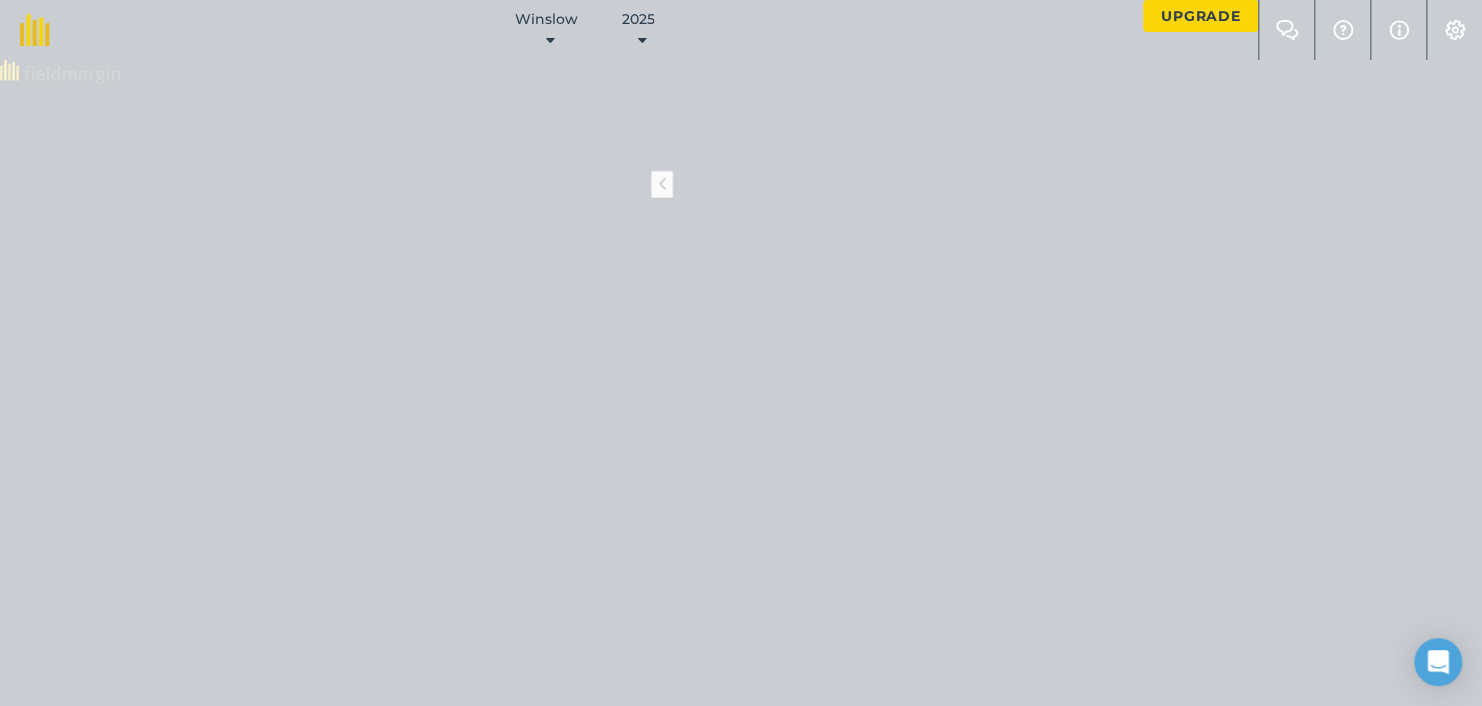 click on "Circle" at bounding box center [59, 12962] 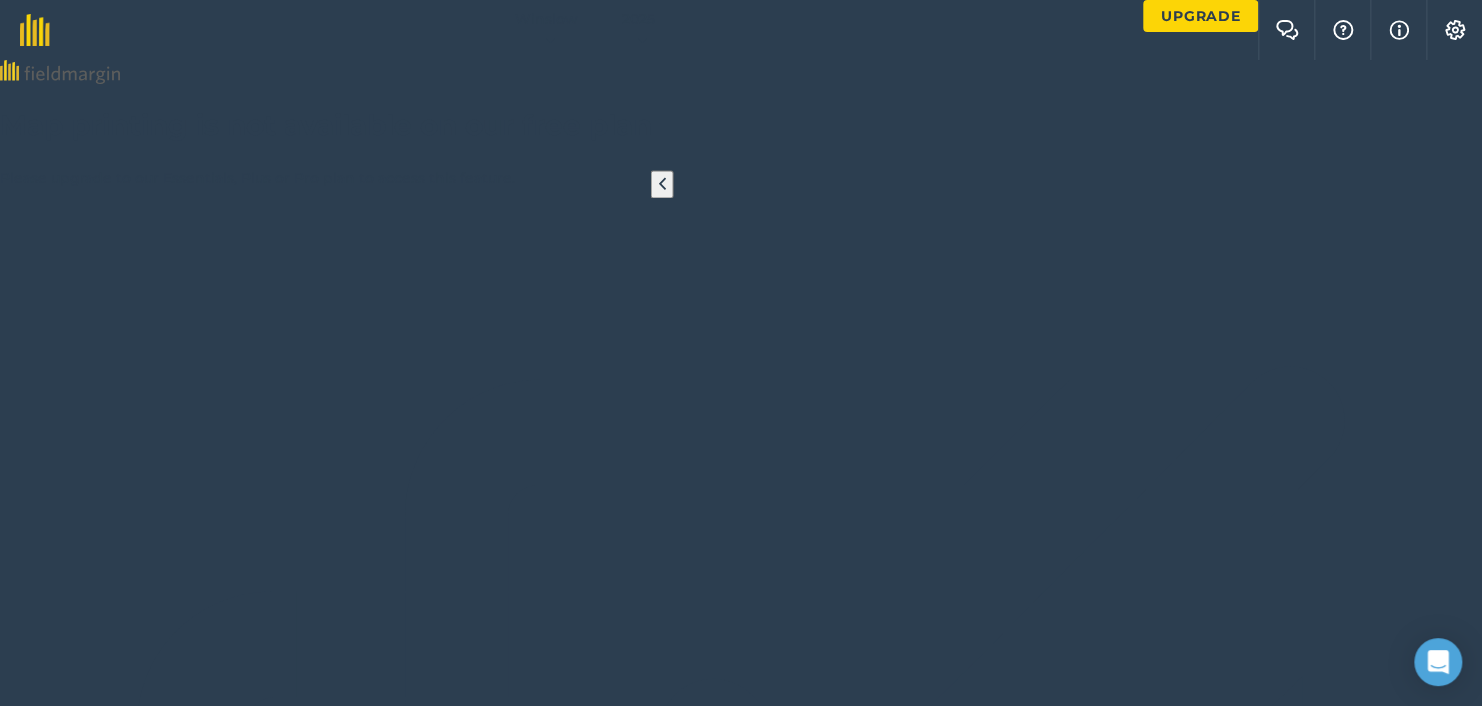 click on "Cancel" at bounding box center [69, 12593] 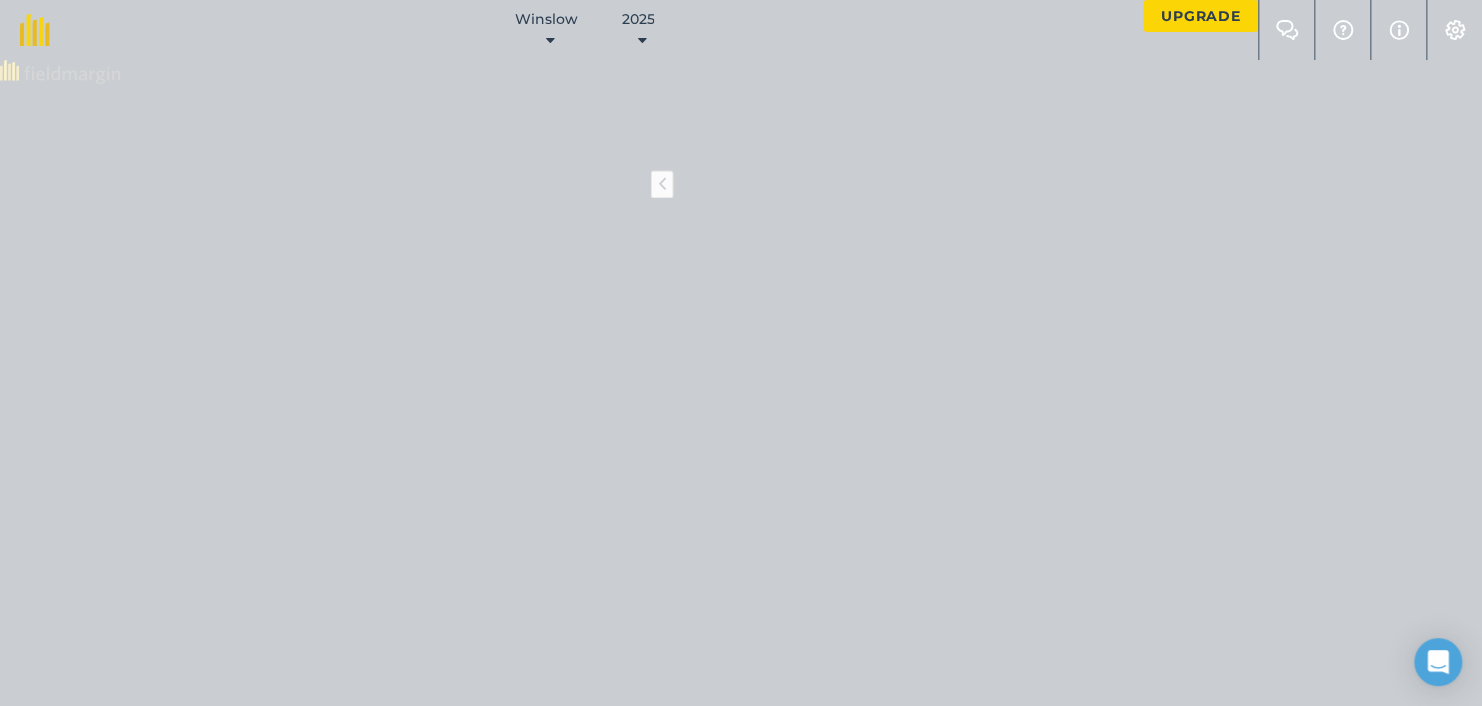 click on "Circle" at bounding box center (59, 12962) 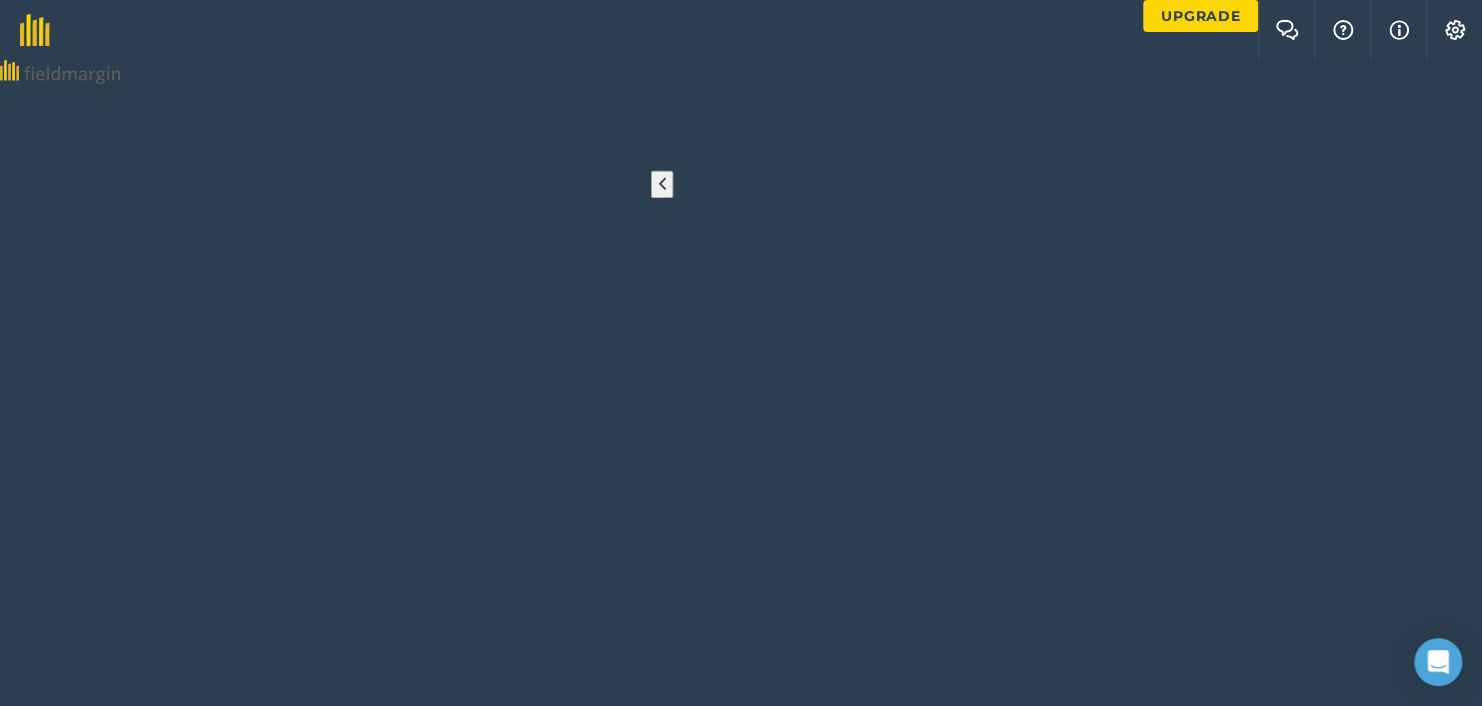 click at bounding box center (110, 12922) 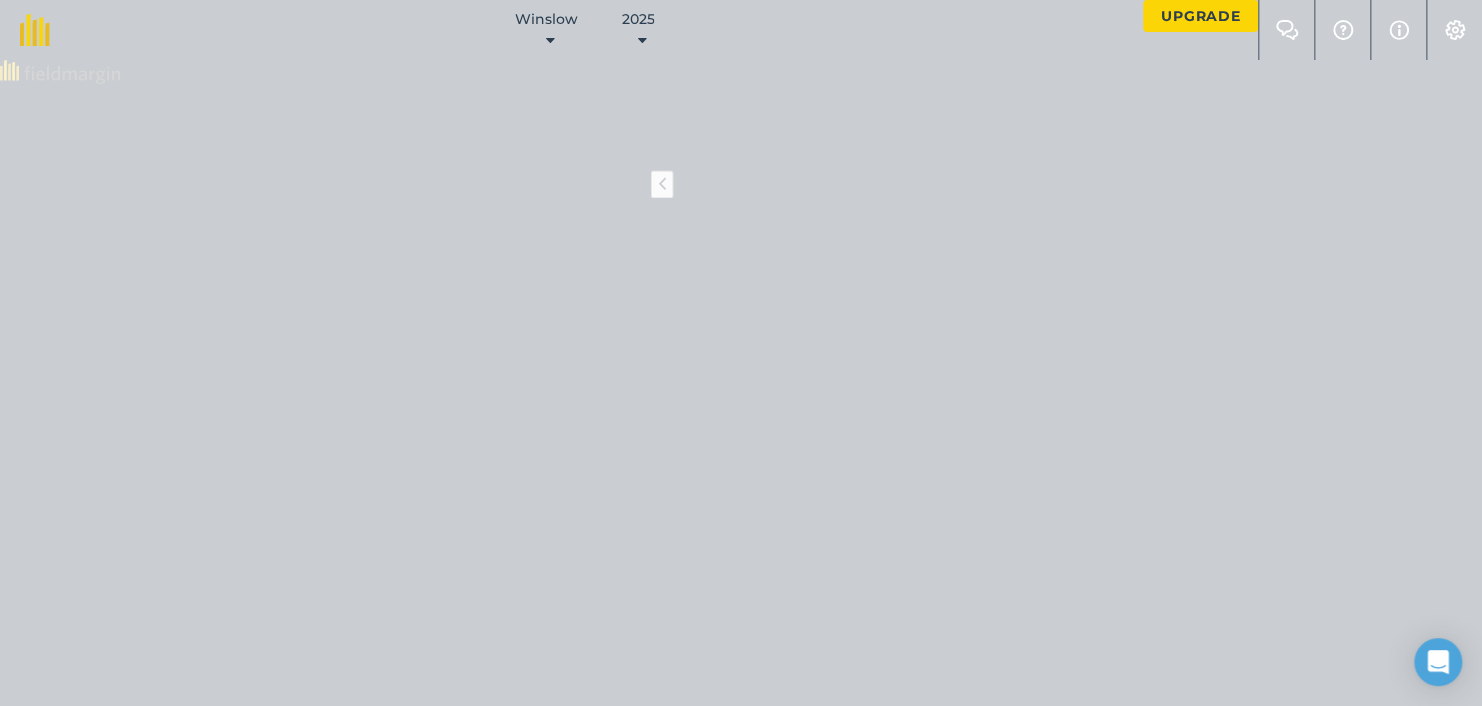 click on "Area" at bounding box center [59, 12962] 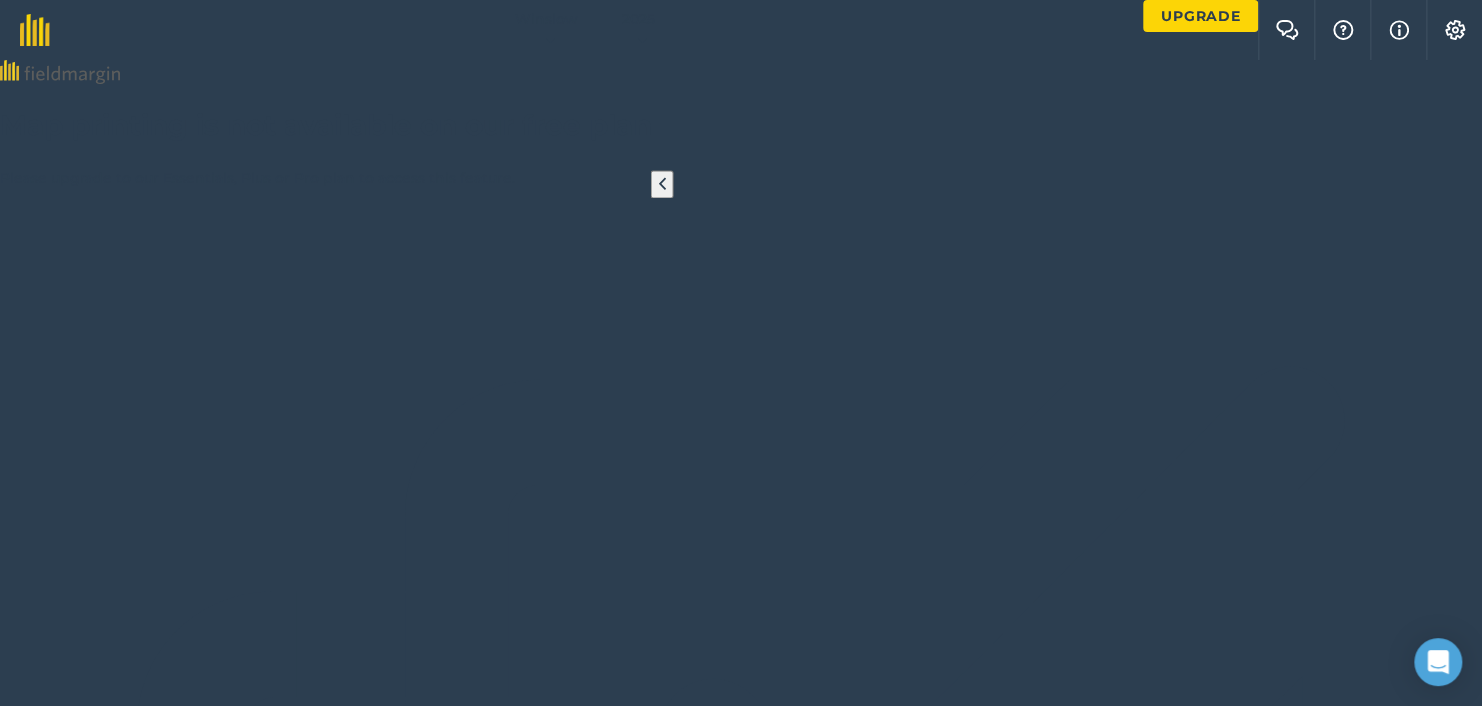 click at bounding box center (110, 12922) 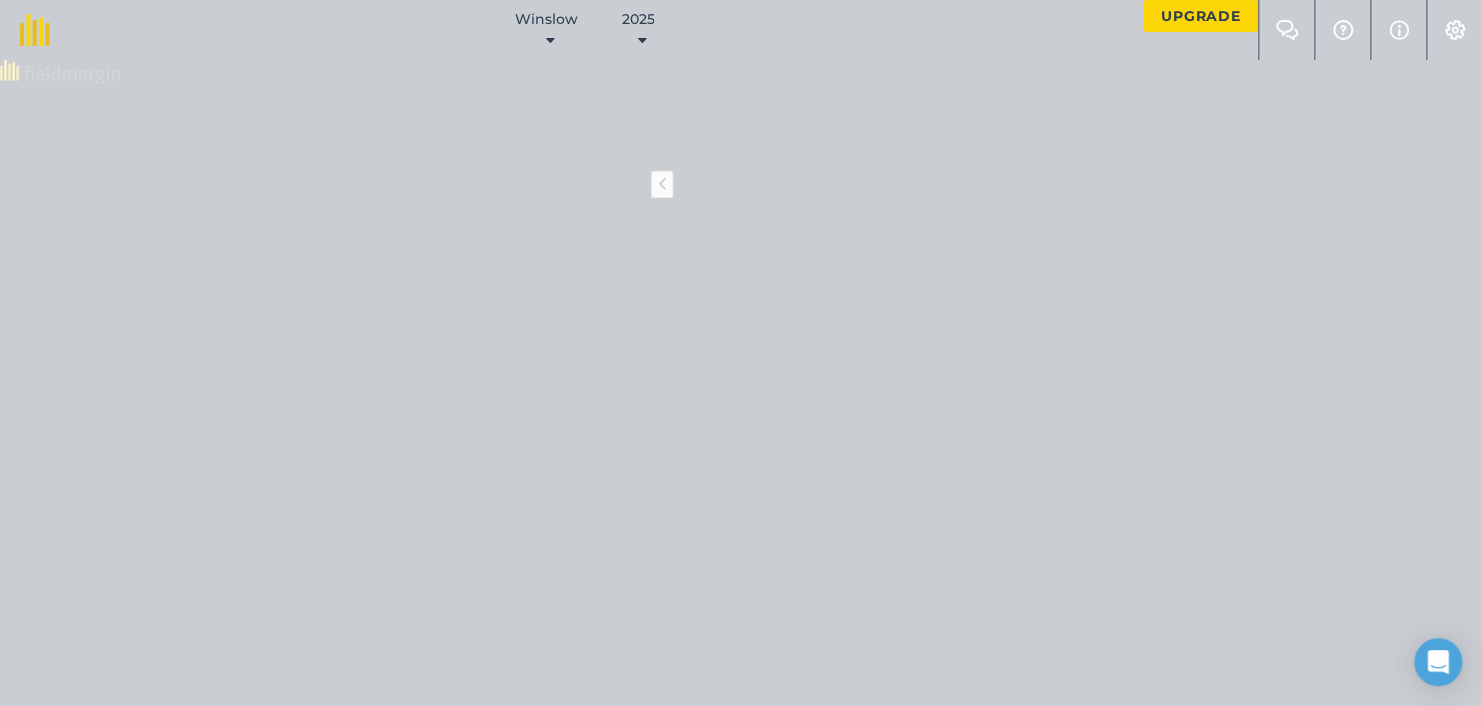 click on "Area" at bounding box center (59, 12962) 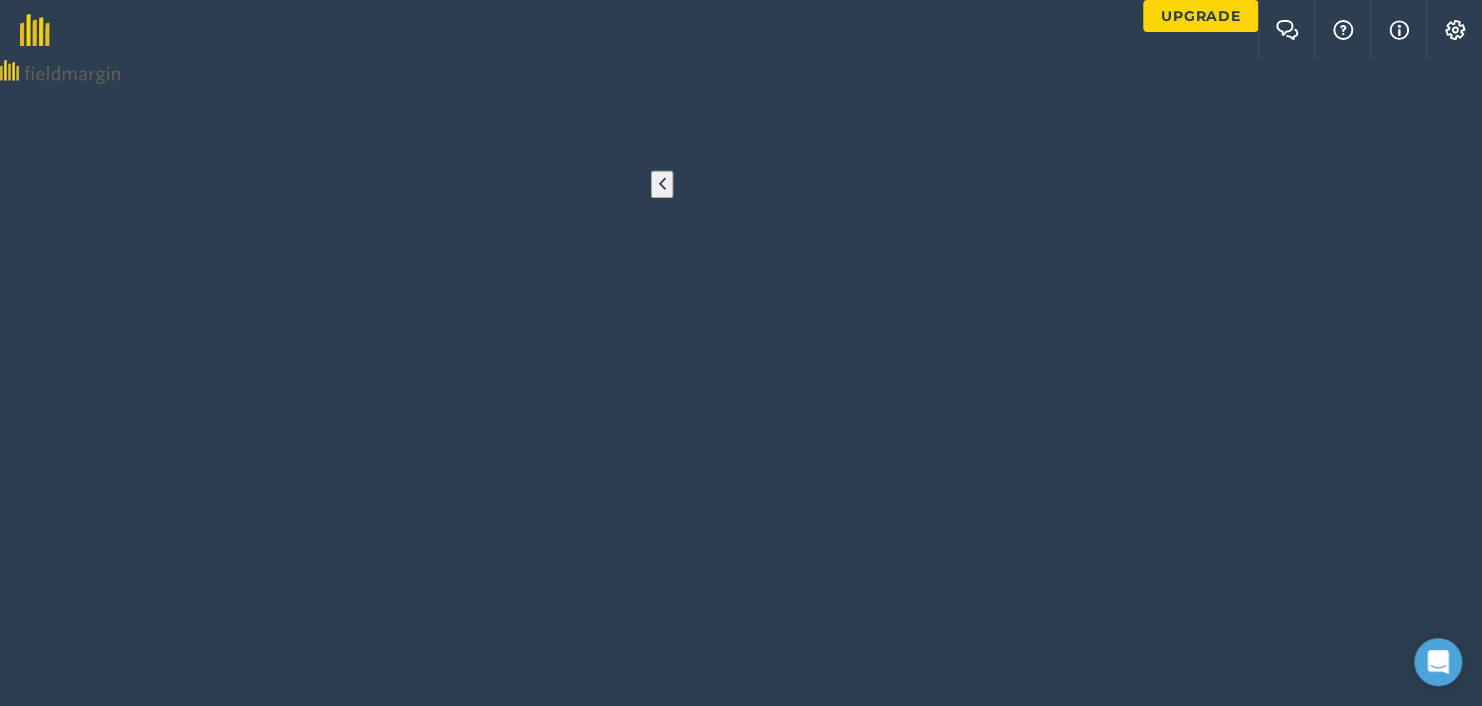 click at bounding box center (110, 12922) 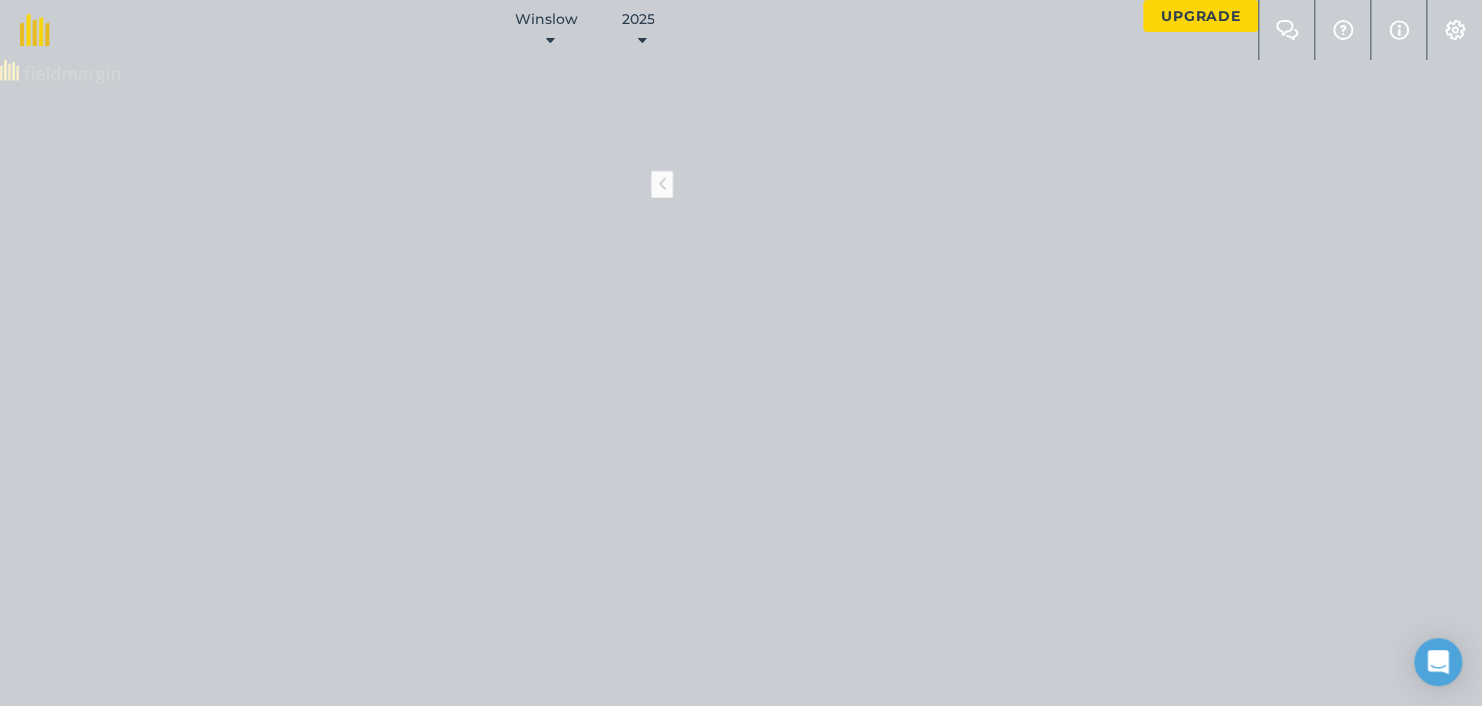 click on "Area" at bounding box center [59, 12962] 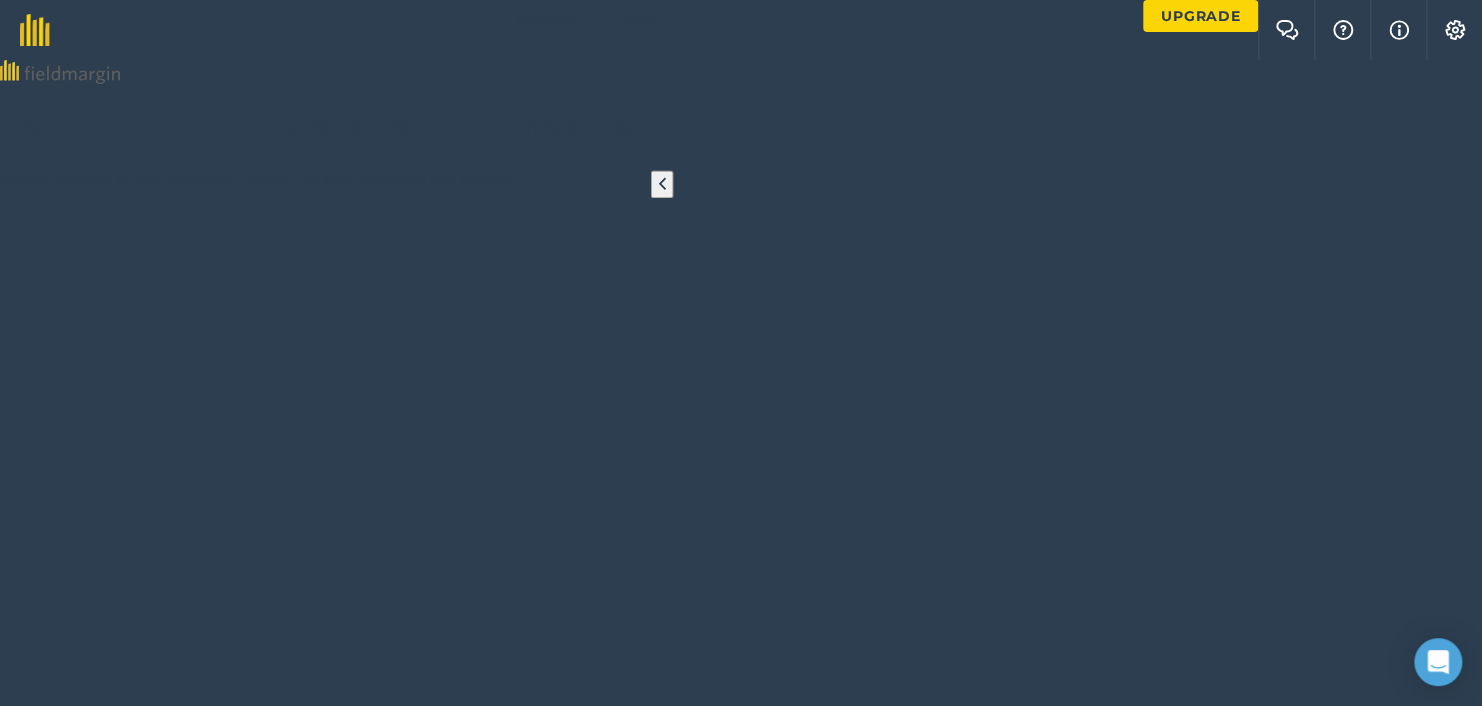 click at bounding box center (110, 12922) 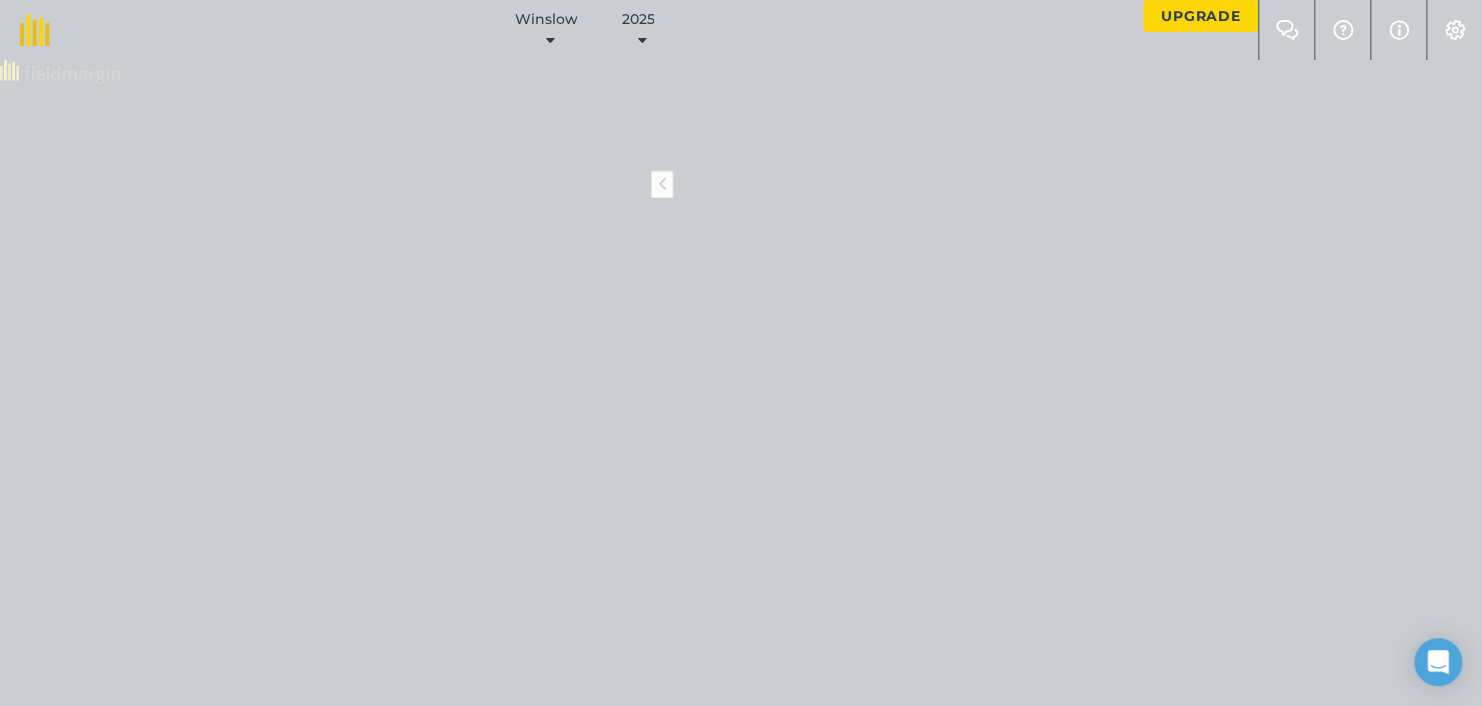 click on "Area" at bounding box center (59, 12962) 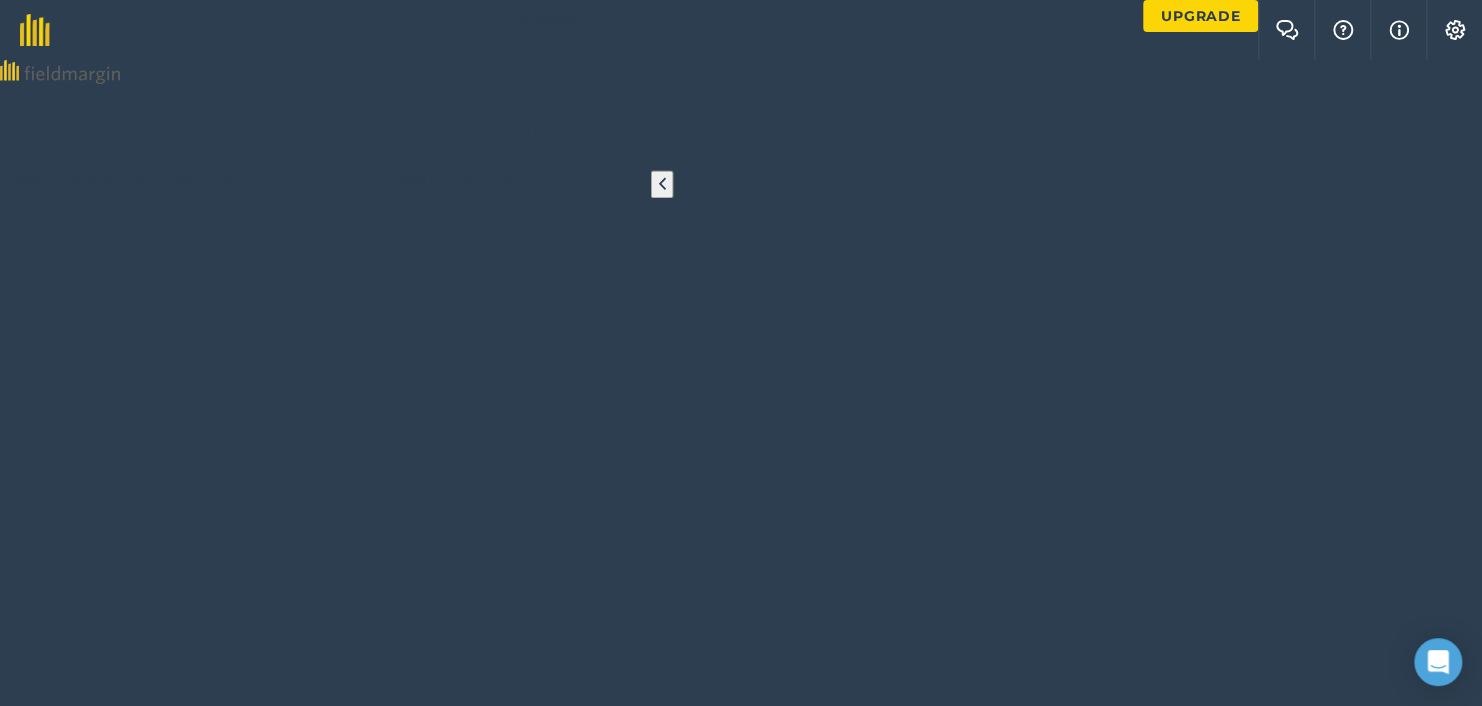 click at bounding box center [110, 12922] 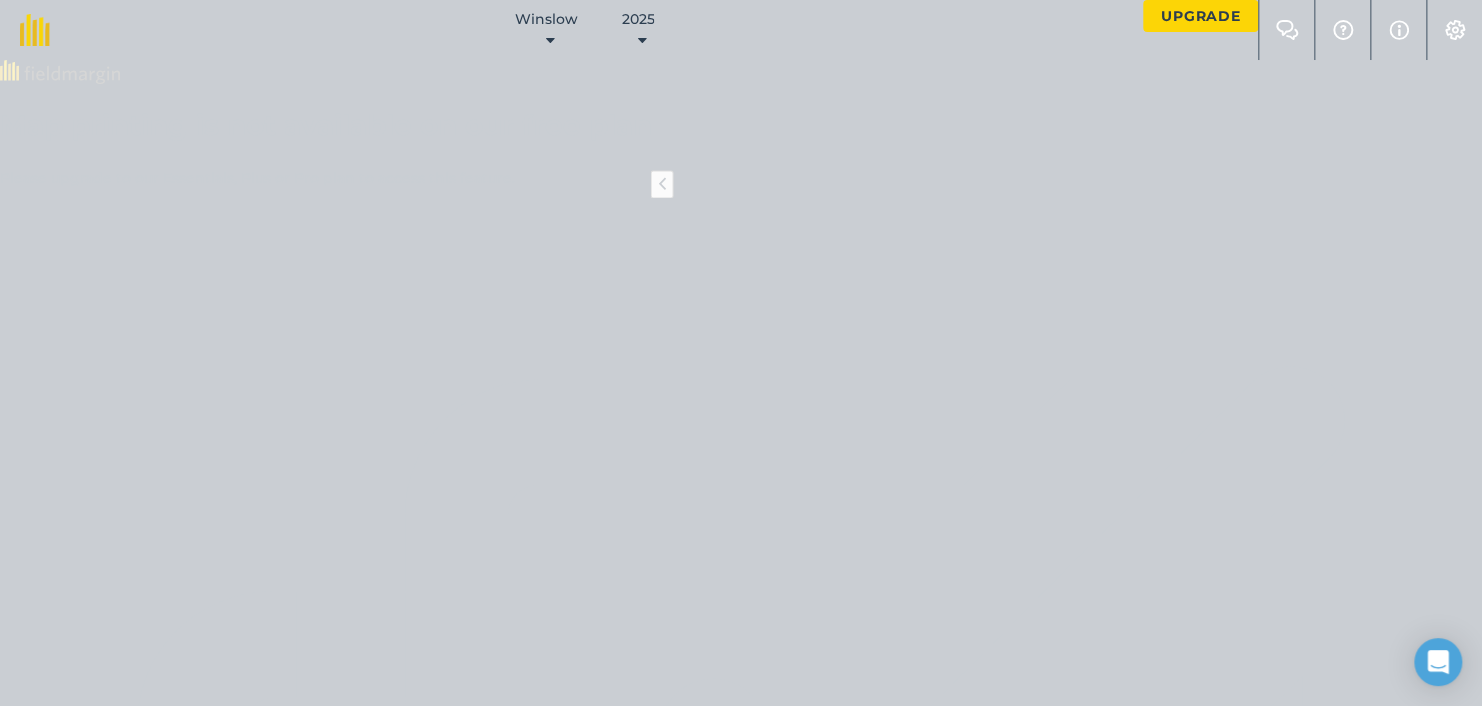 click on "Area" at bounding box center [59, 12962] 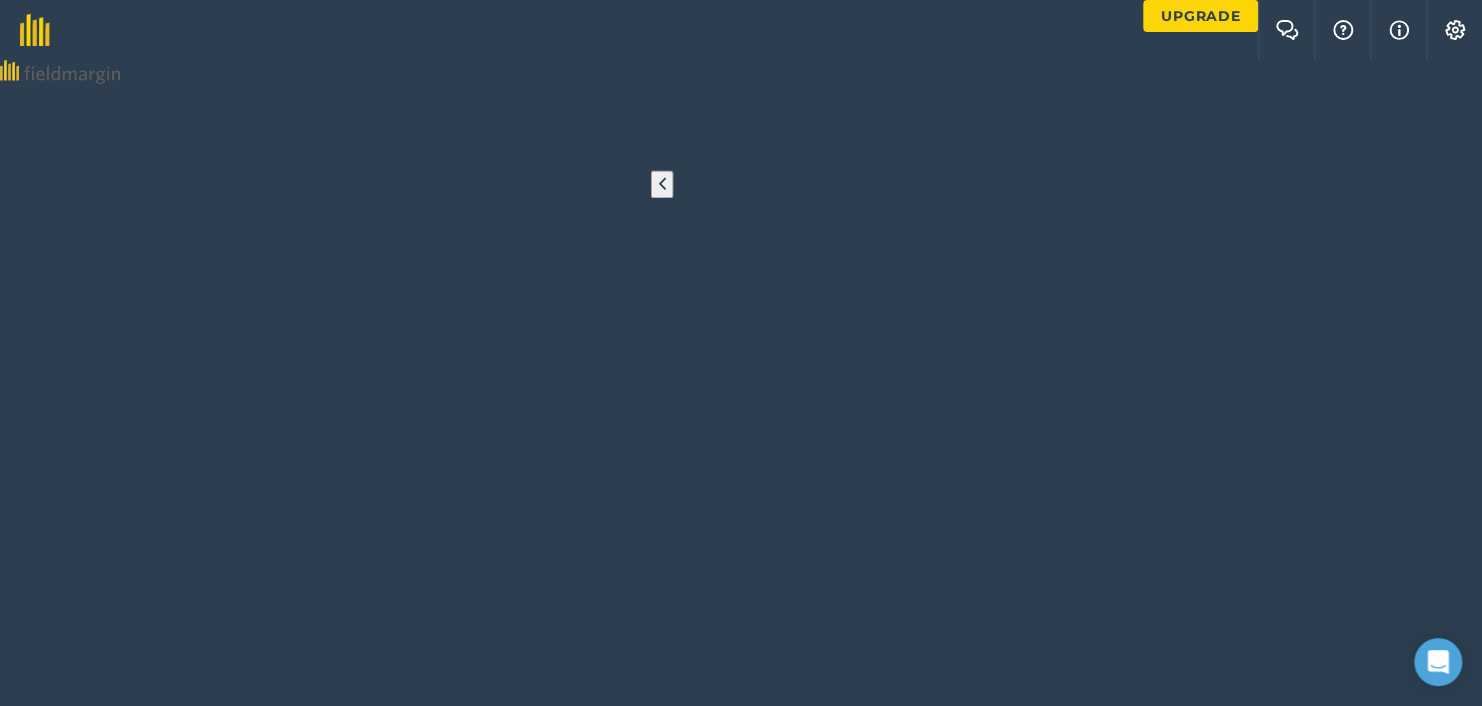 click at bounding box center (110, 12922) 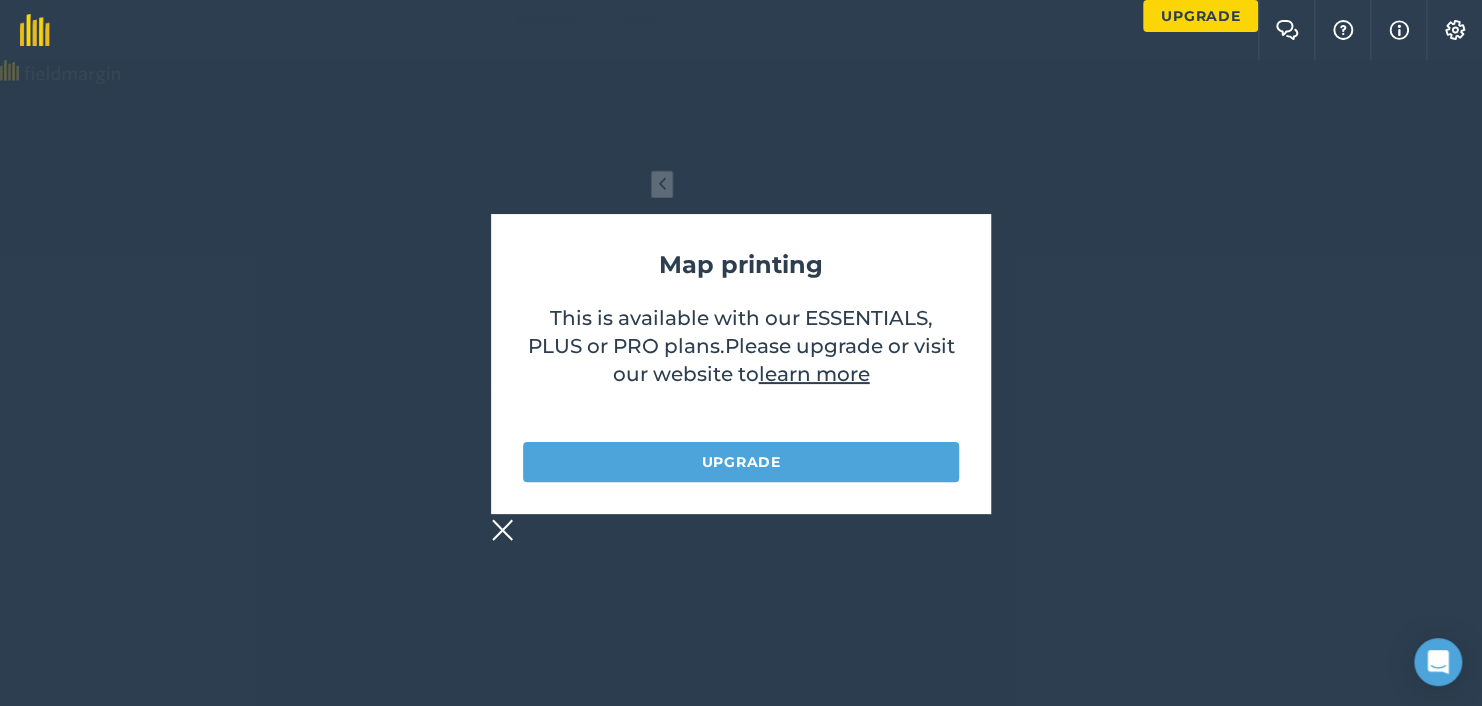 click at bounding box center [502, 530] 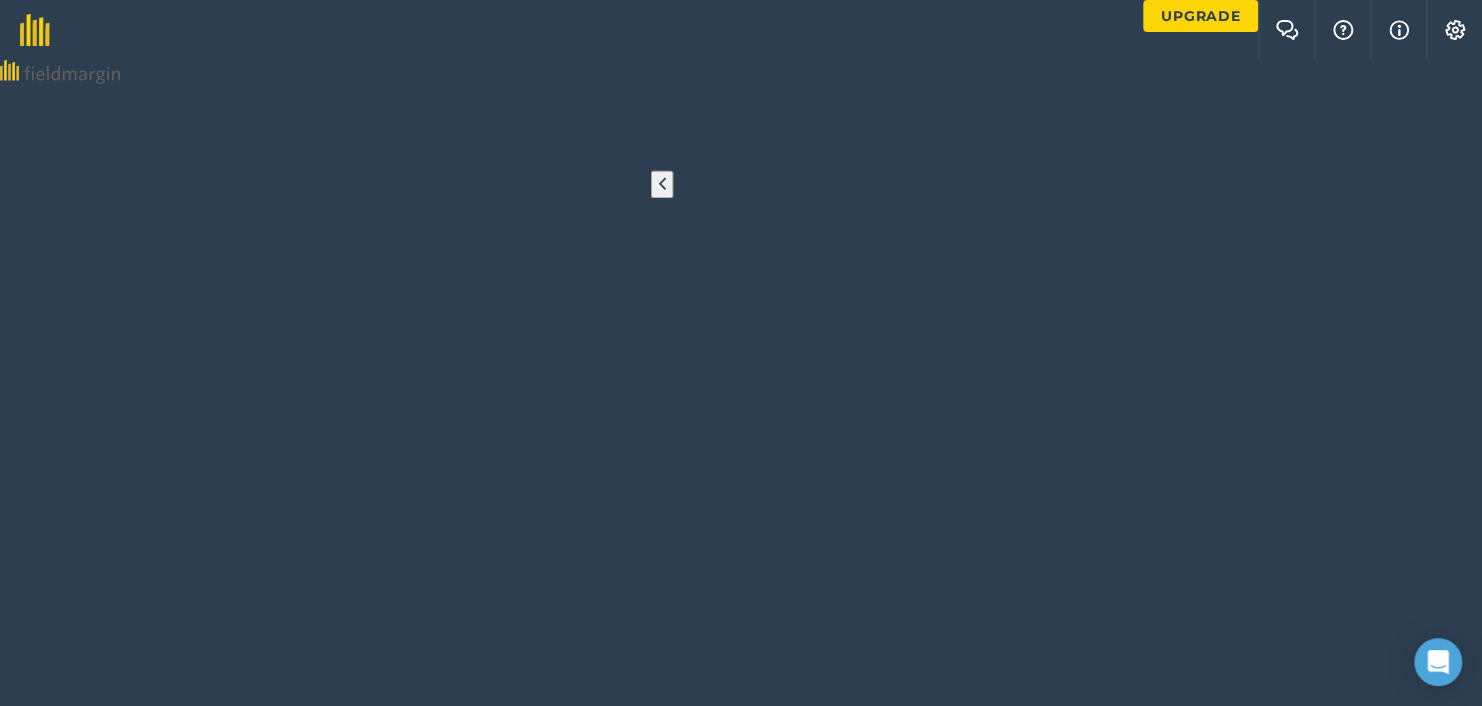 click on "Back" at bounding box center (741, 12597) 